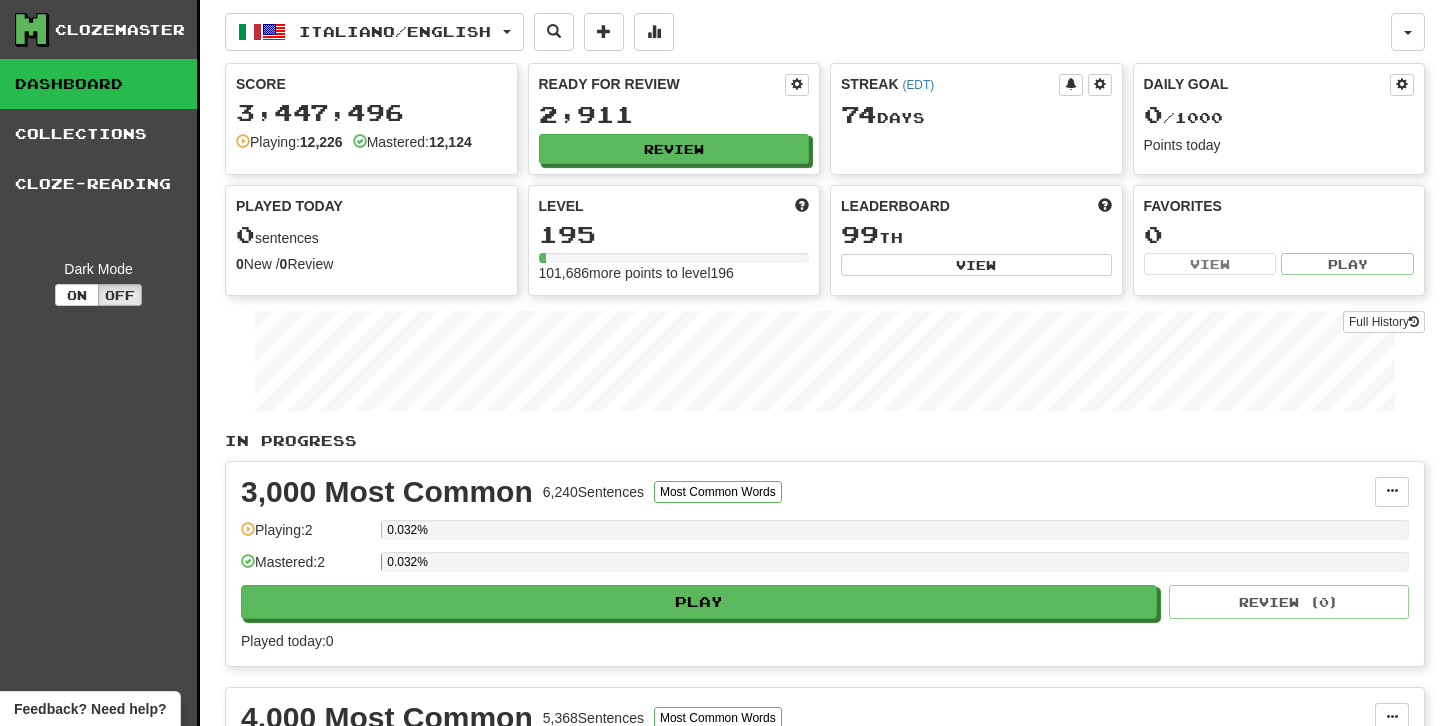 scroll, scrollTop: 0, scrollLeft: 0, axis: both 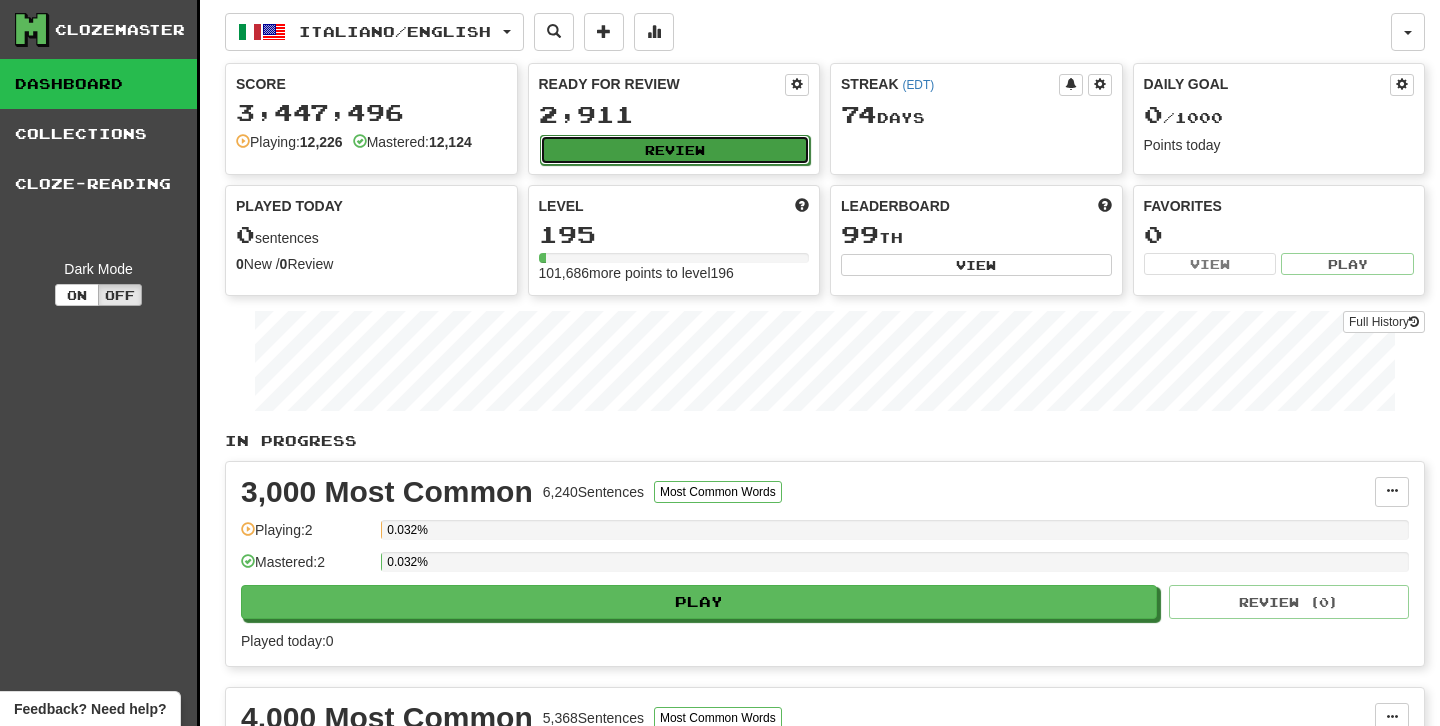 click on "Review" at bounding box center [675, 150] 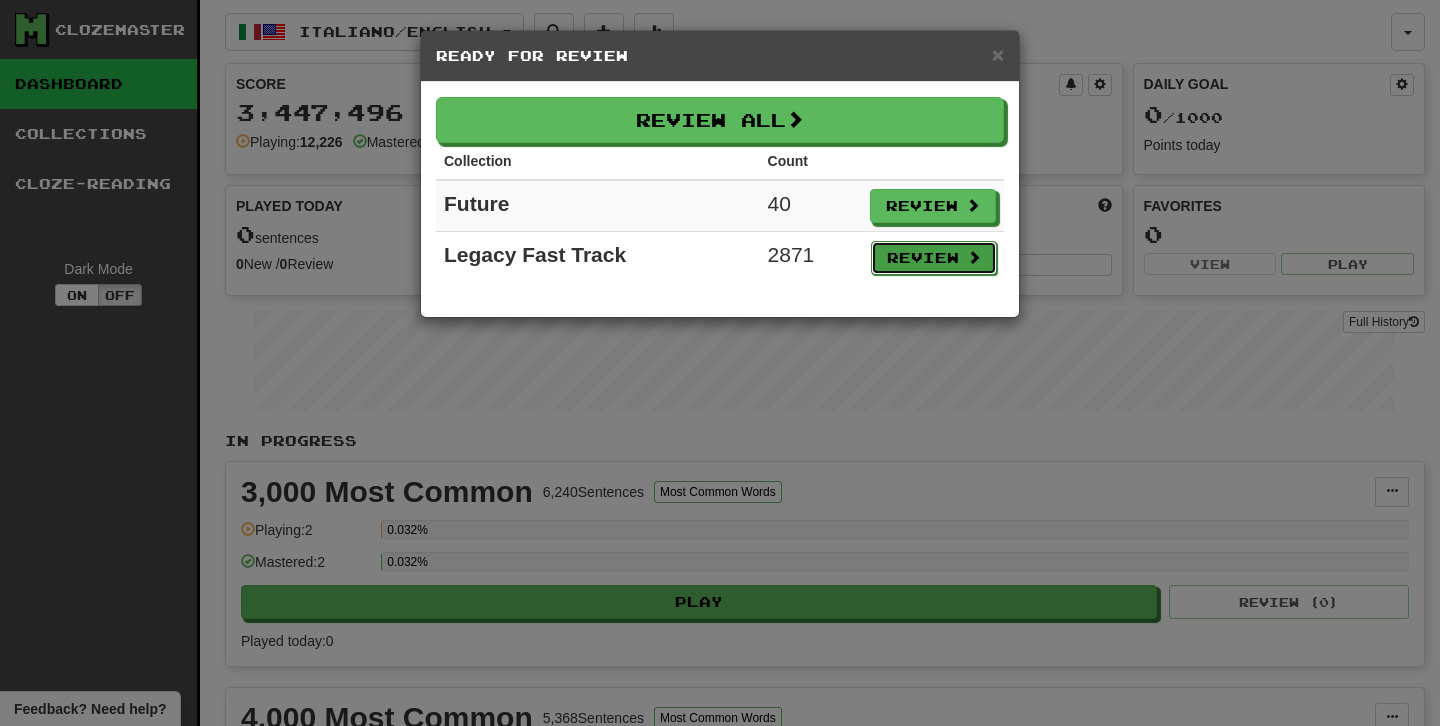click on "Review" at bounding box center (934, 258) 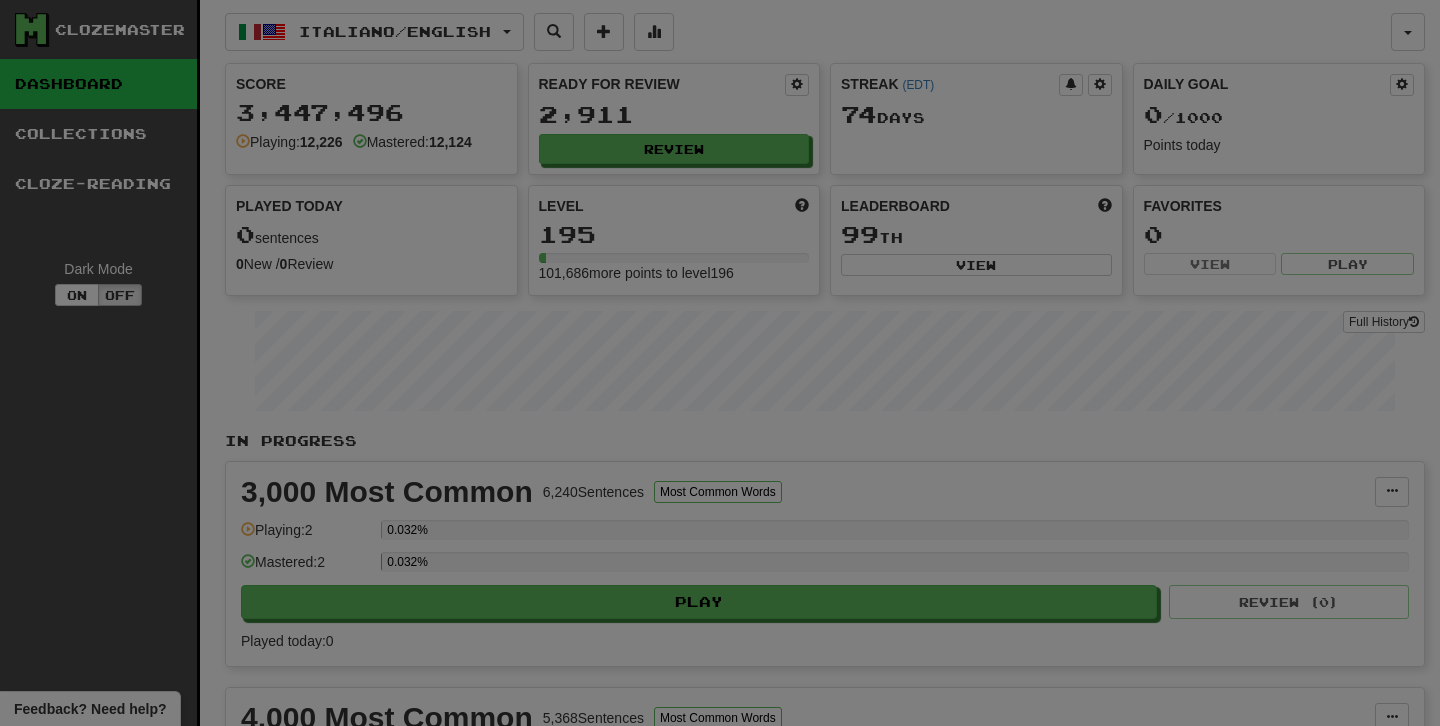 select on "********" 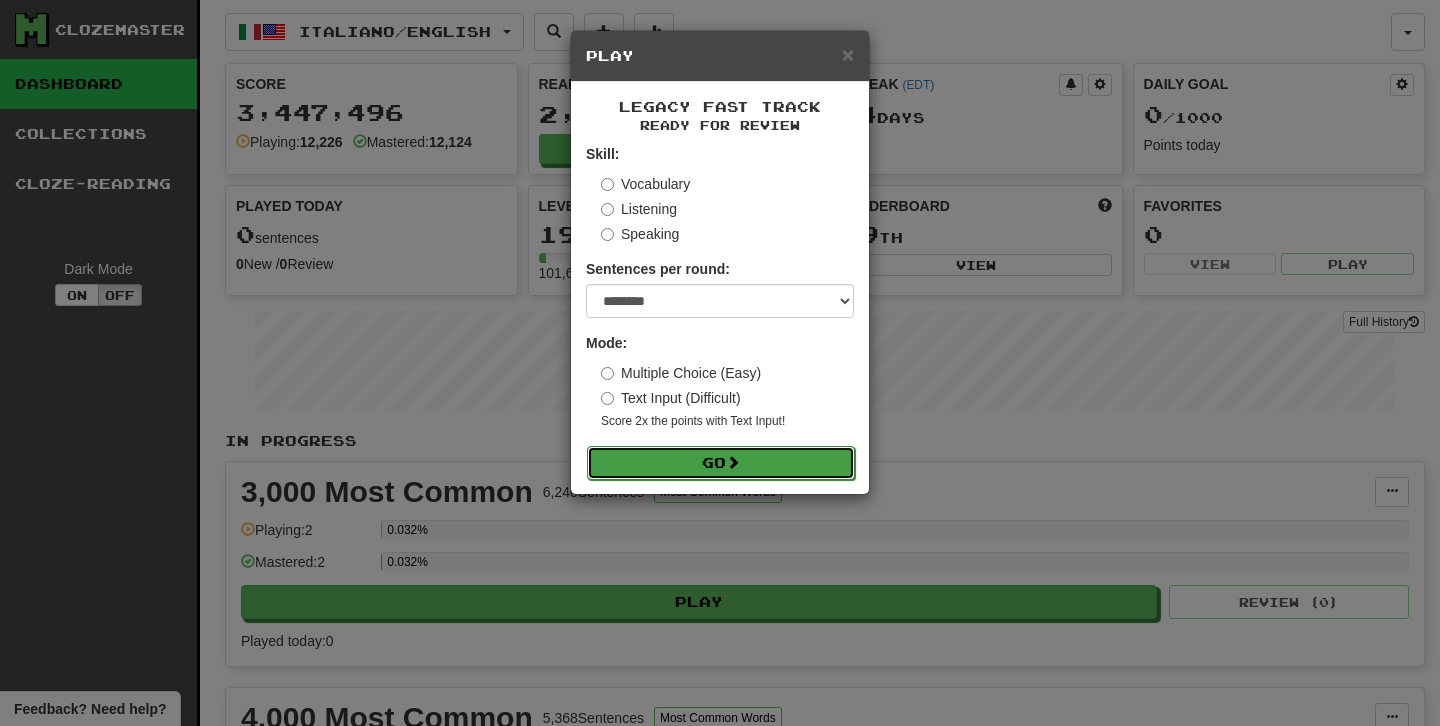 click on "Go" at bounding box center [721, 463] 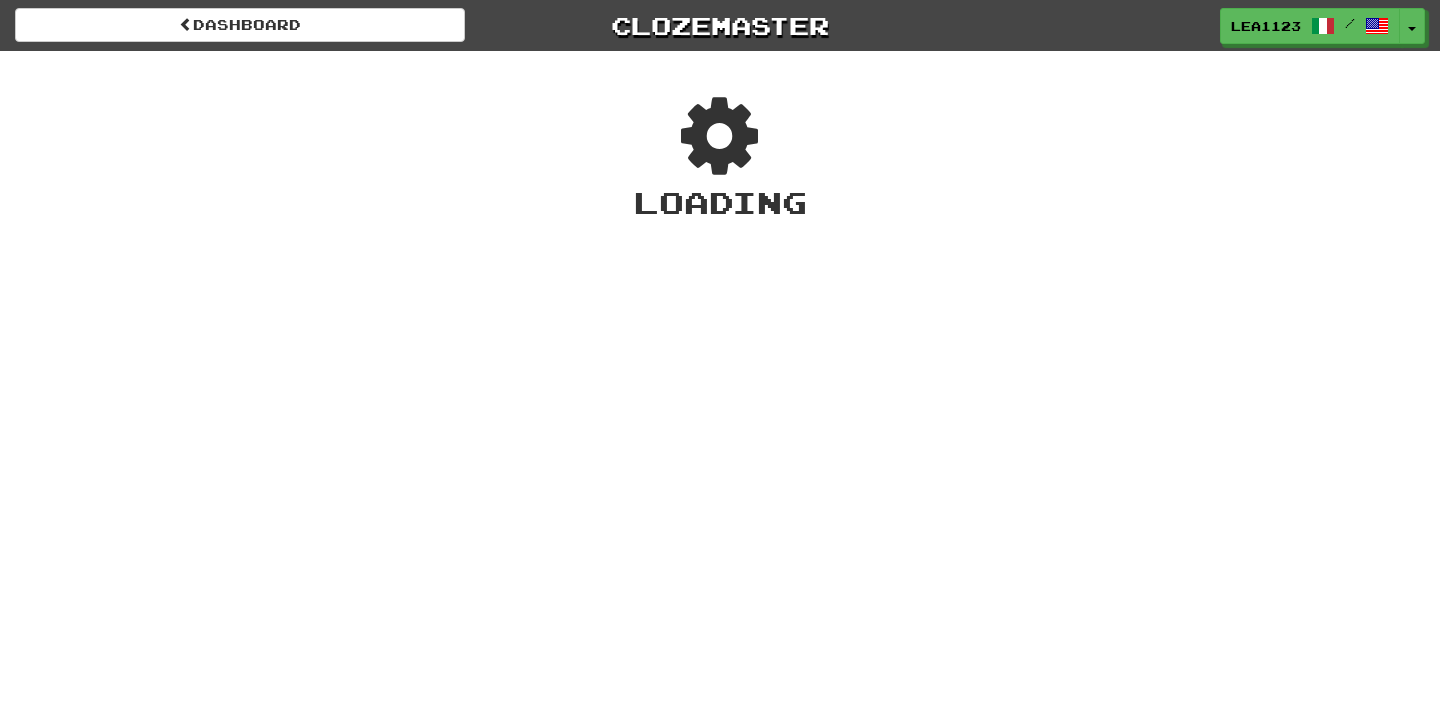 scroll, scrollTop: 0, scrollLeft: 0, axis: both 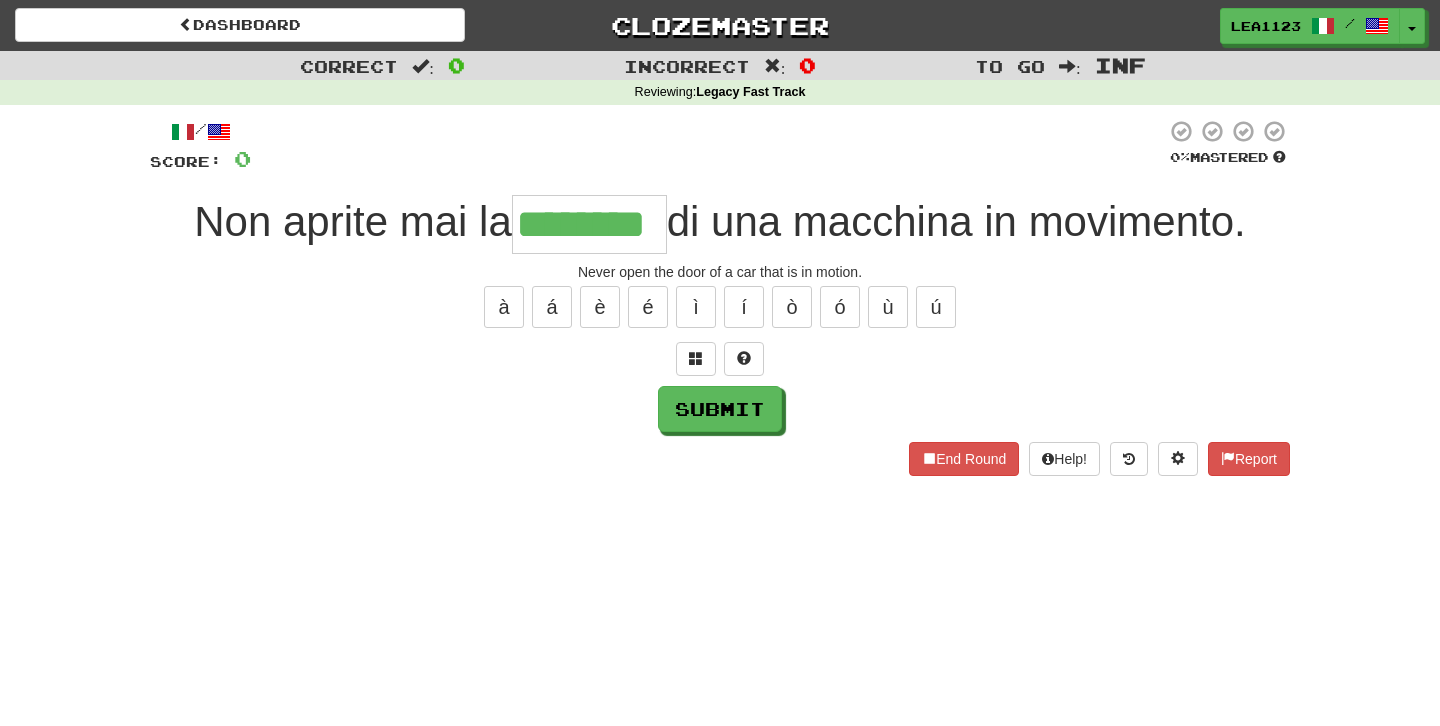 type on "********" 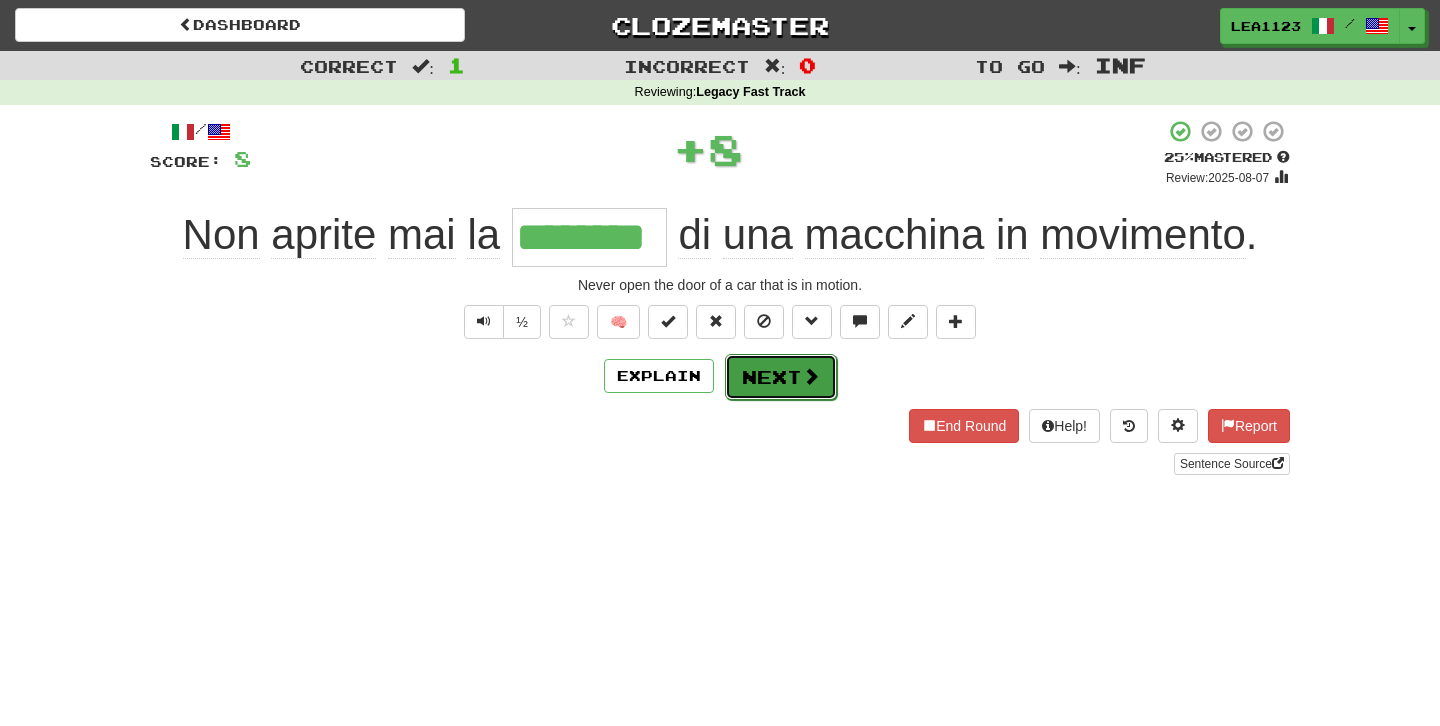 click on "Next" at bounding box center (781, 377) 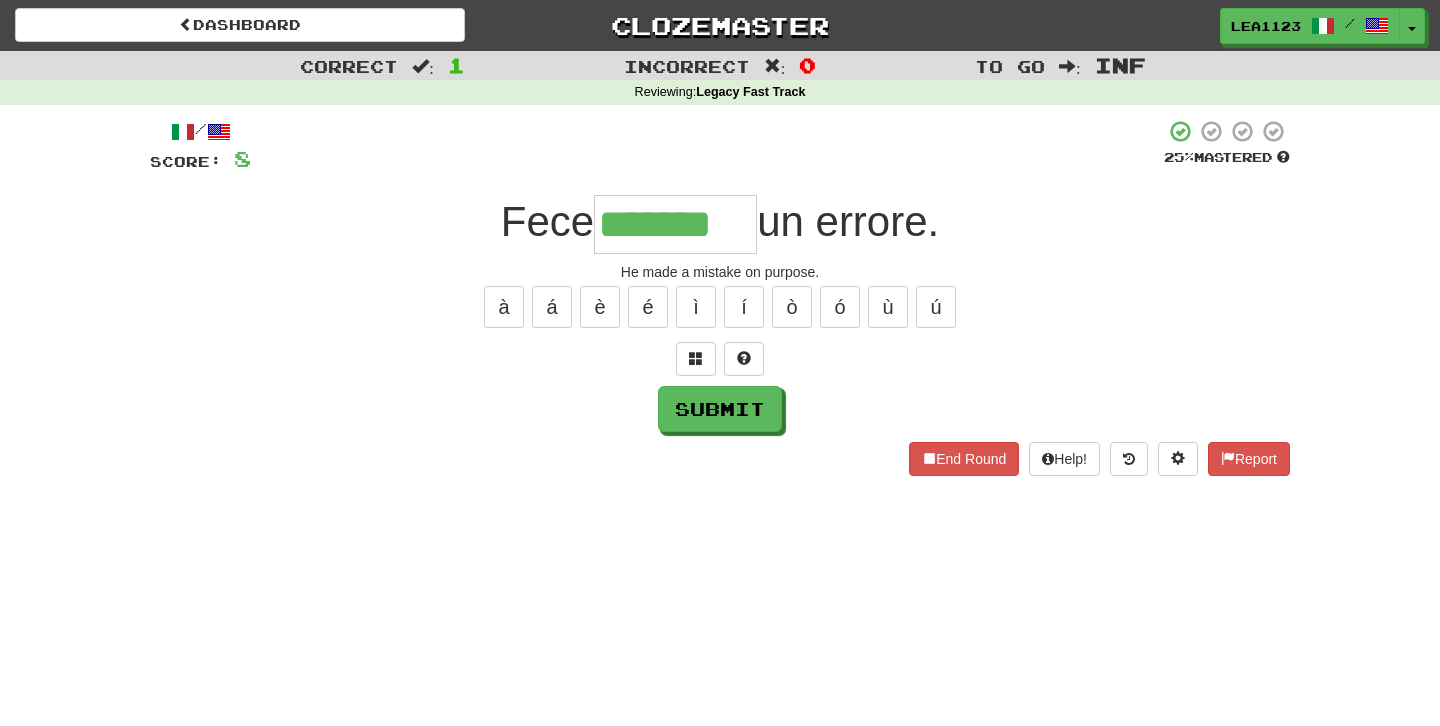 type on "*******" 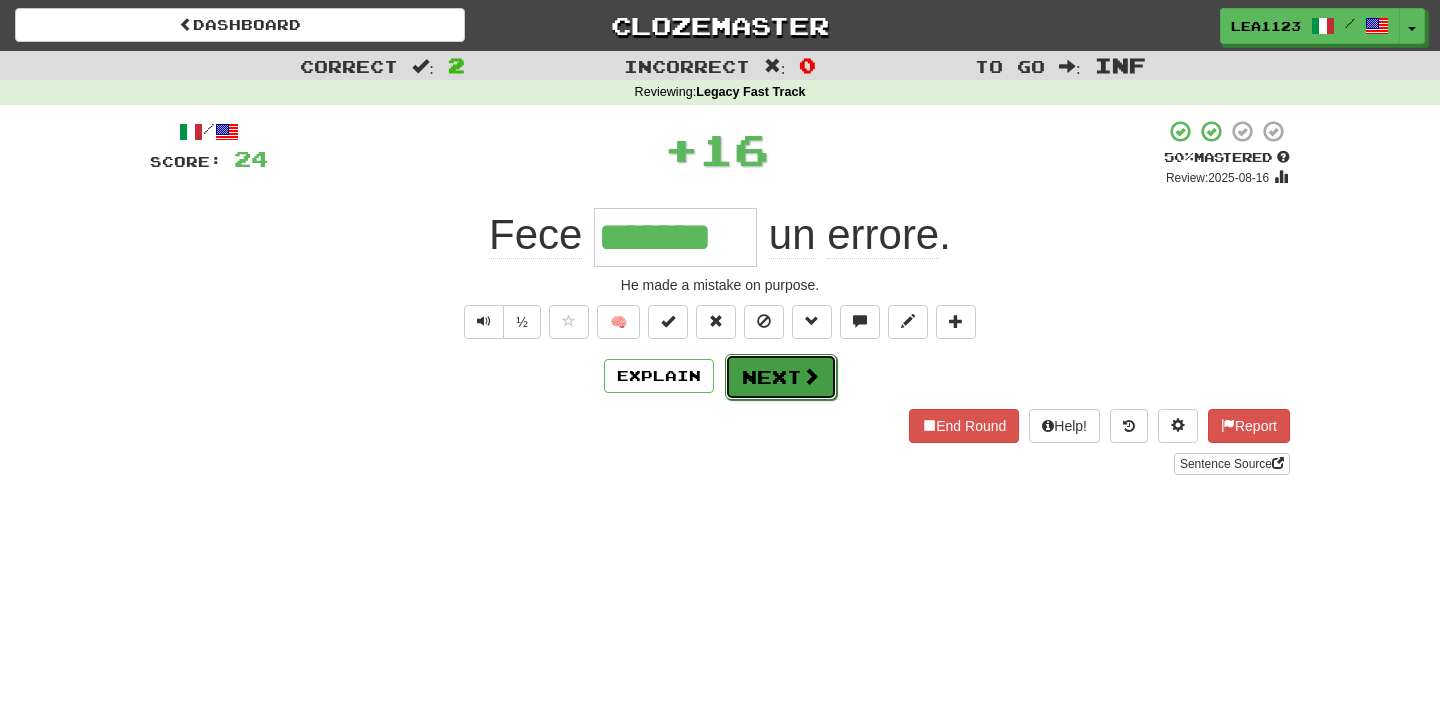 click on "Next" at bounding box center [781, 377] 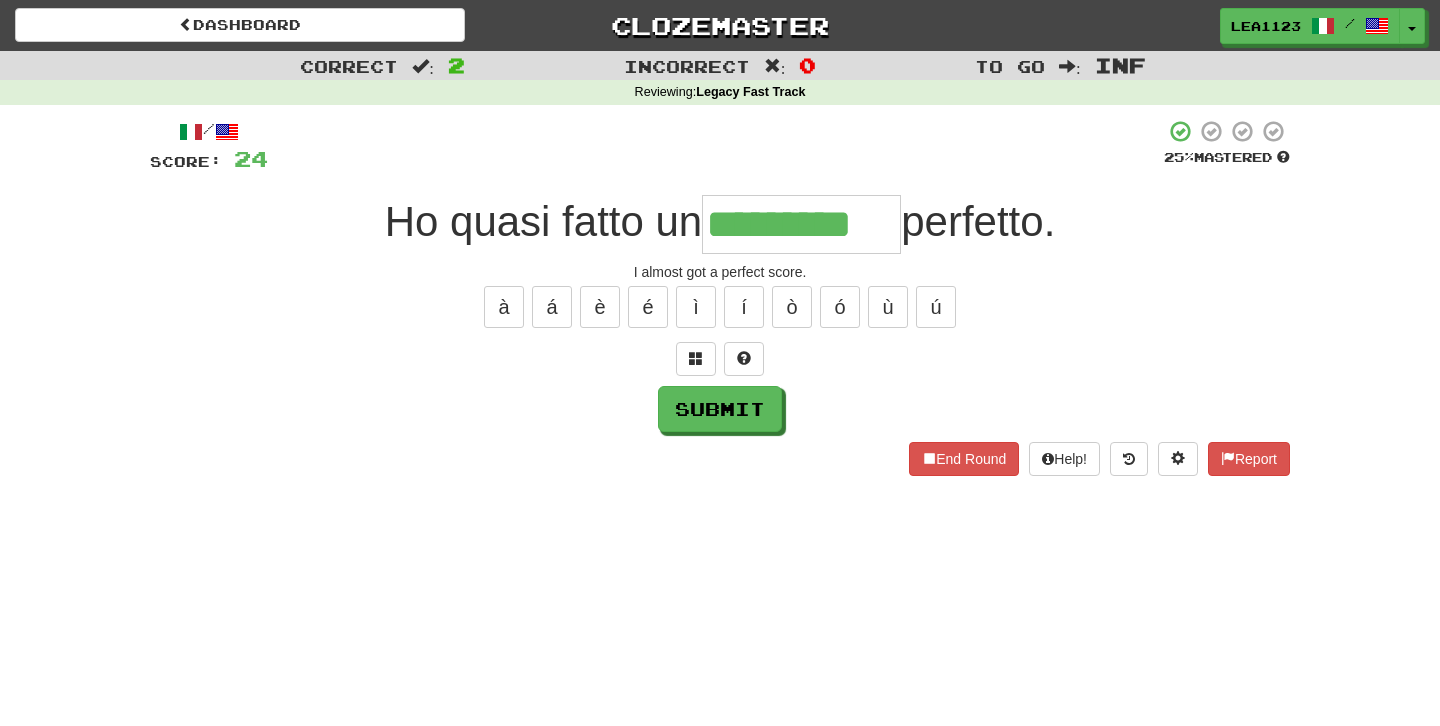 type on "*********" 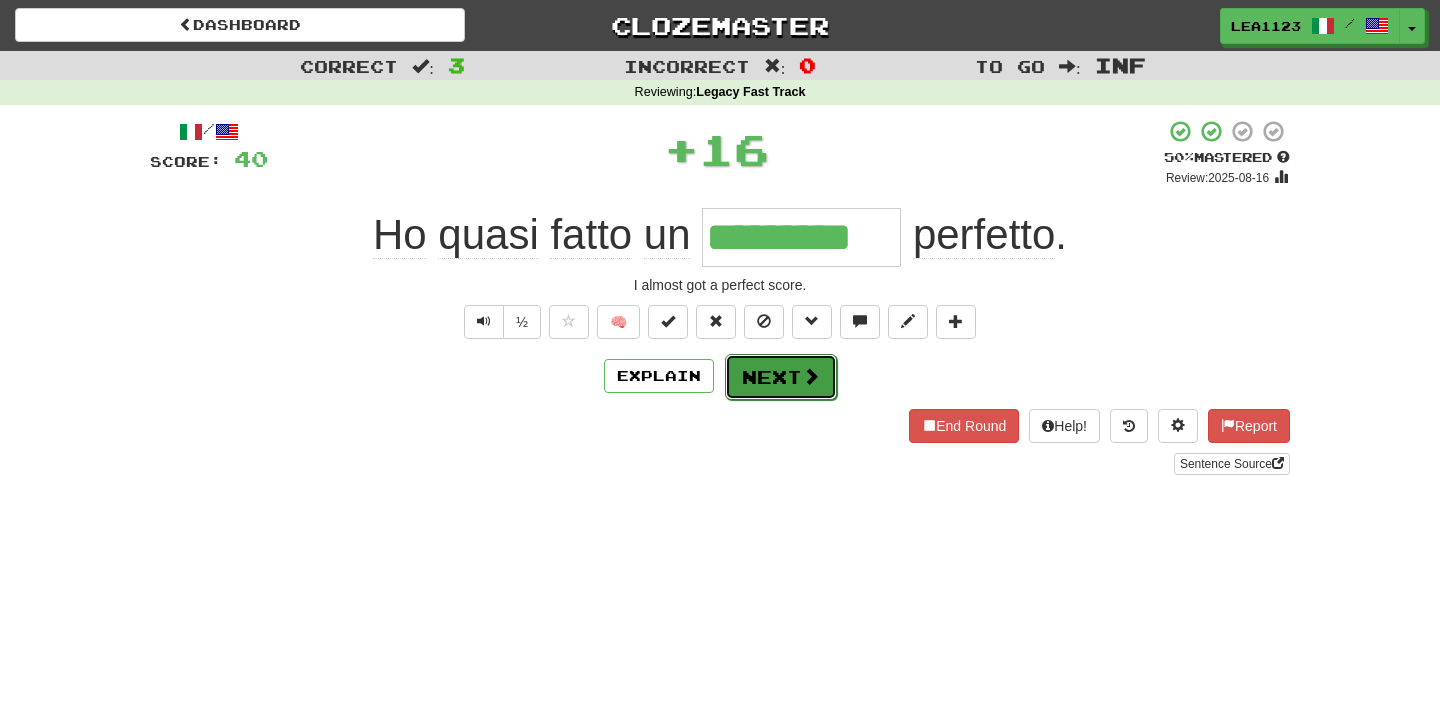 click on "Next" at bounding box center [781, 377] 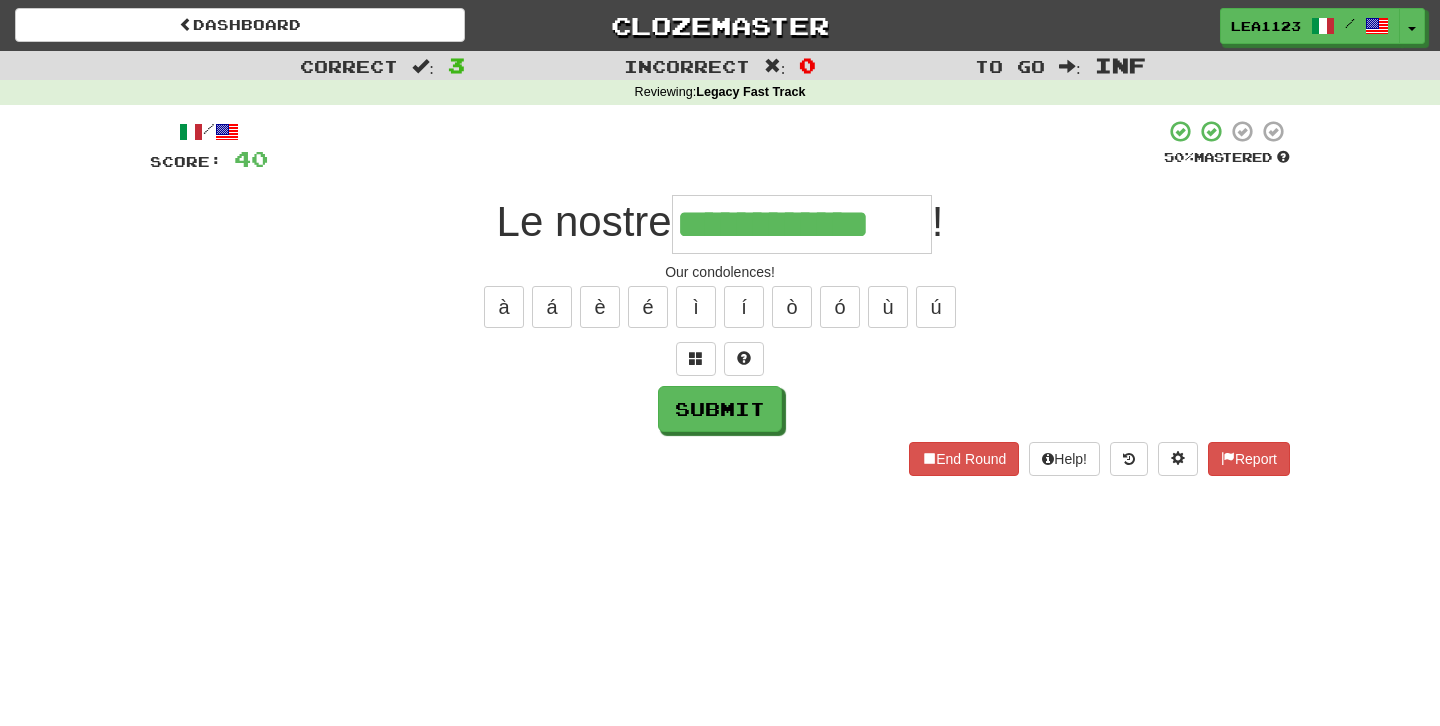 type on "**********" 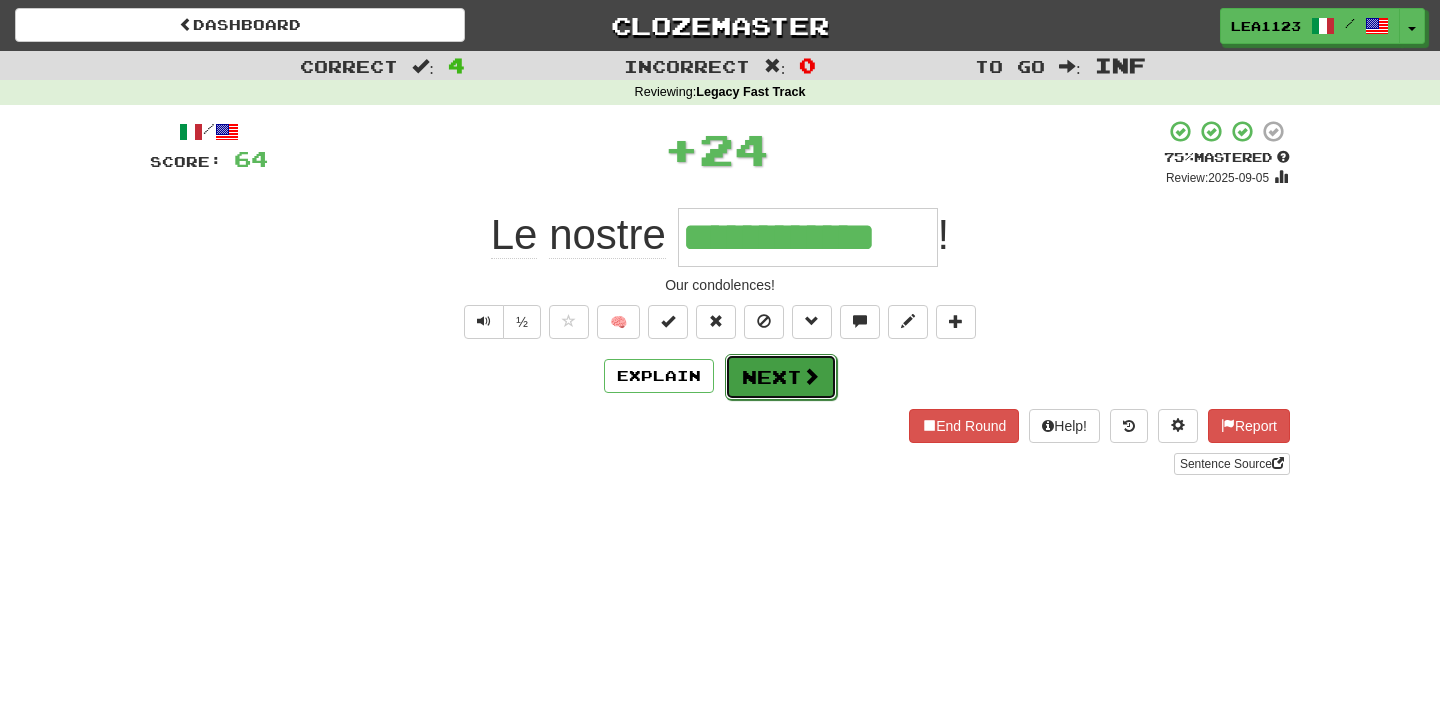 click on "Next" at bounding box center (781, 377) 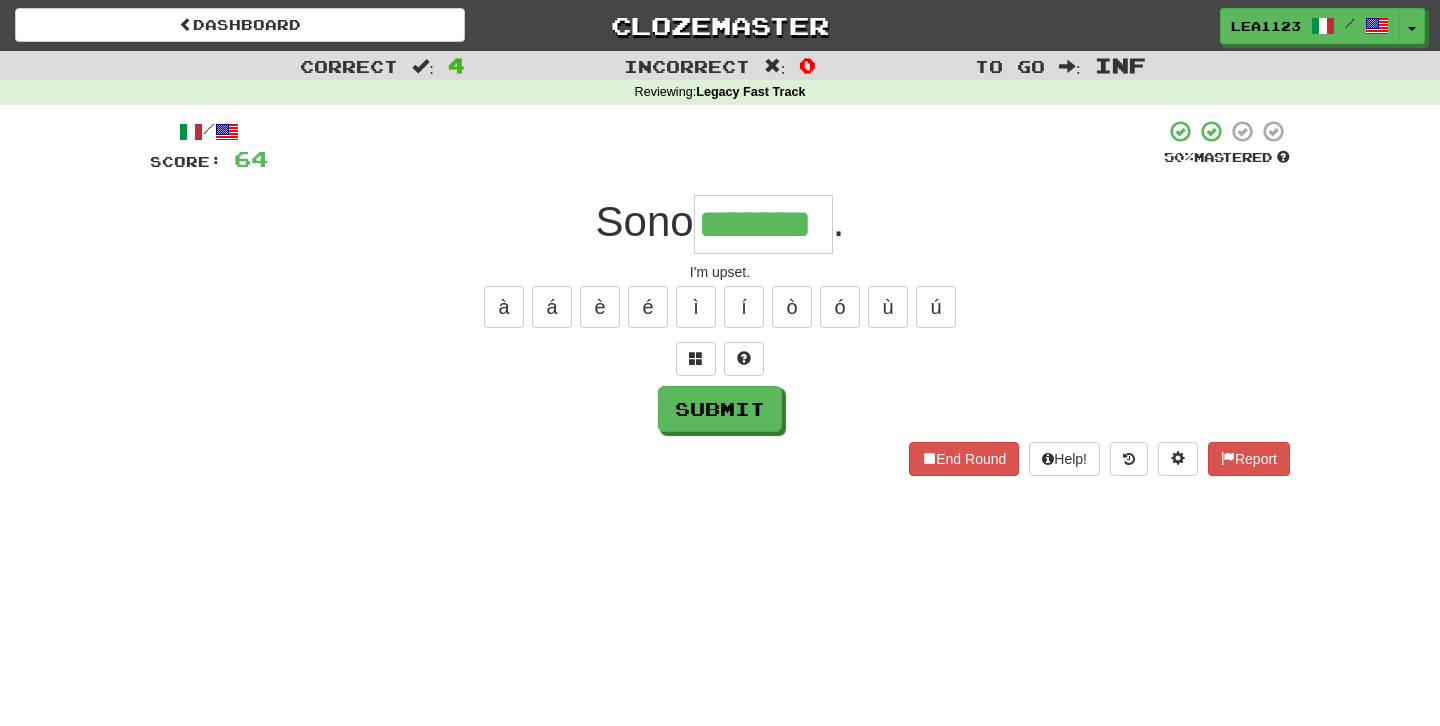 type on "*******" 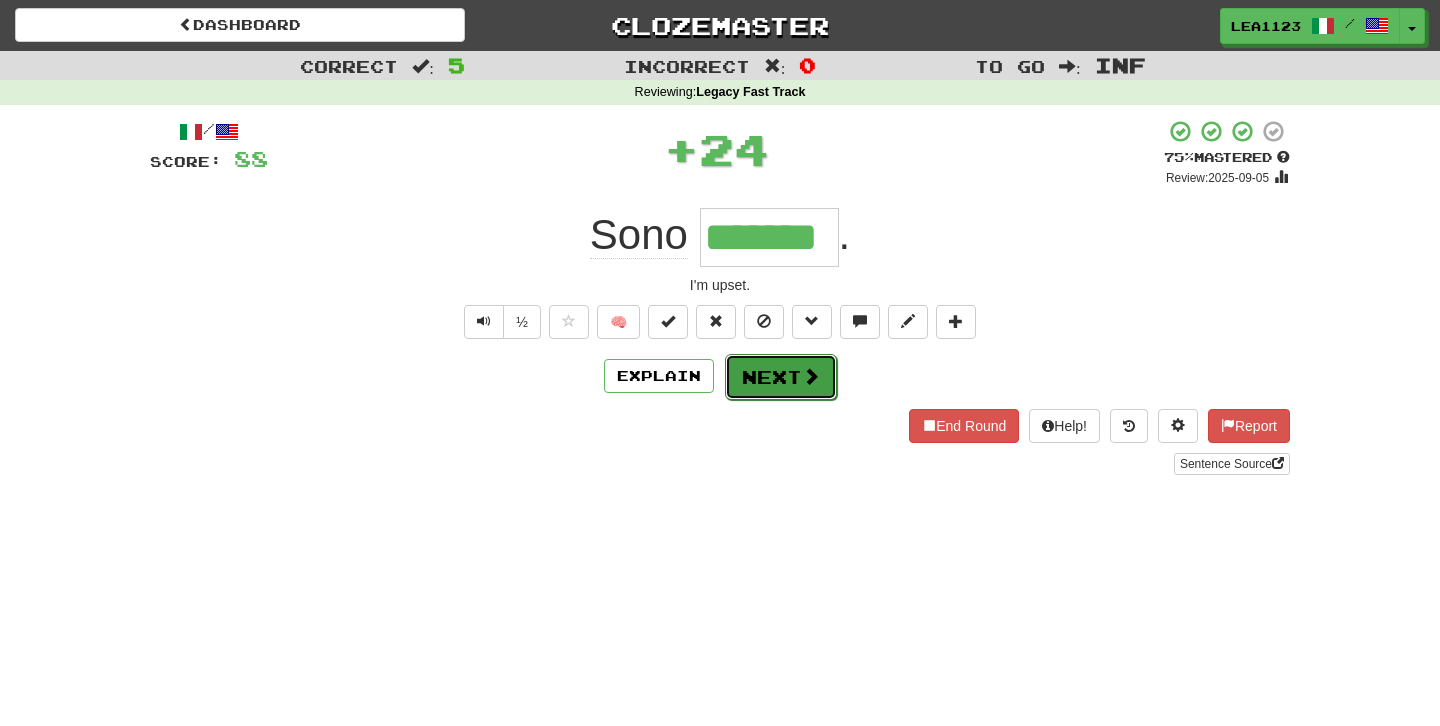 click on "Next" at bounding box center [781, 377] 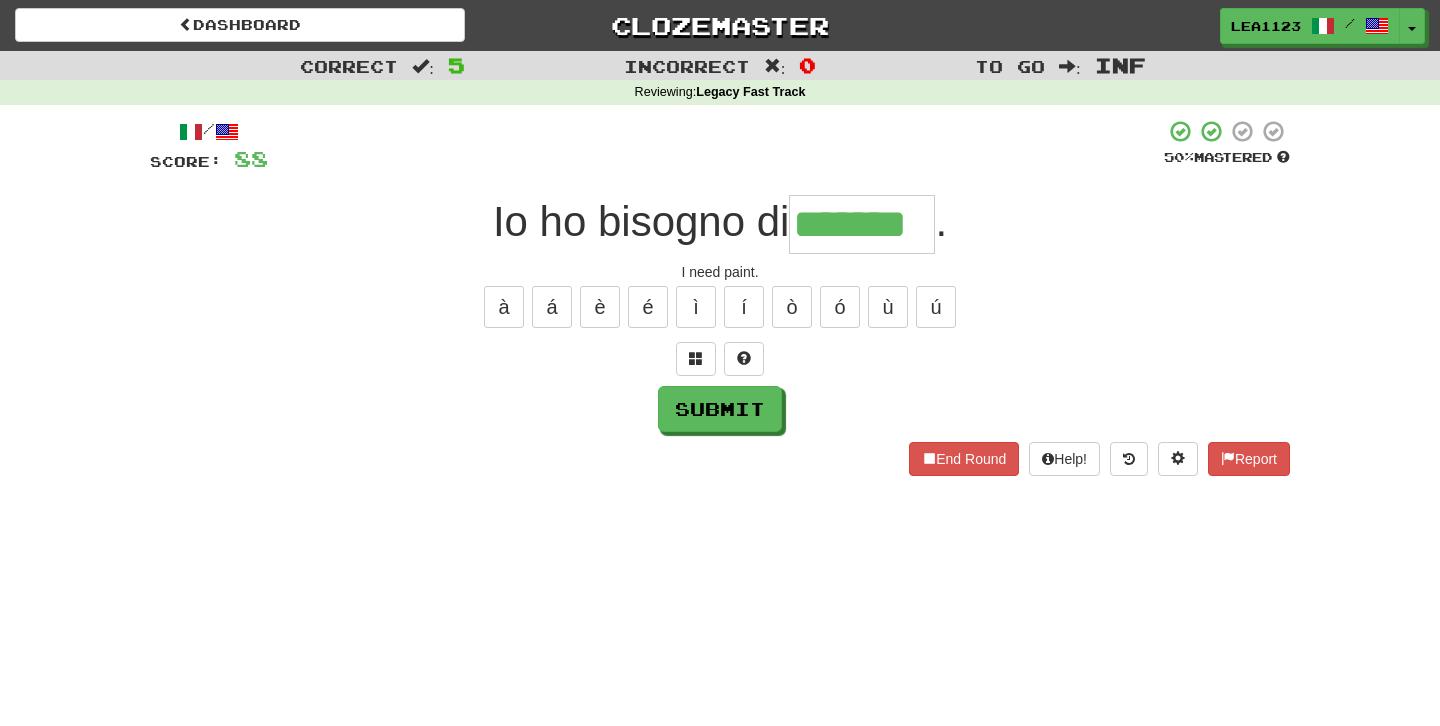 type on "*******" 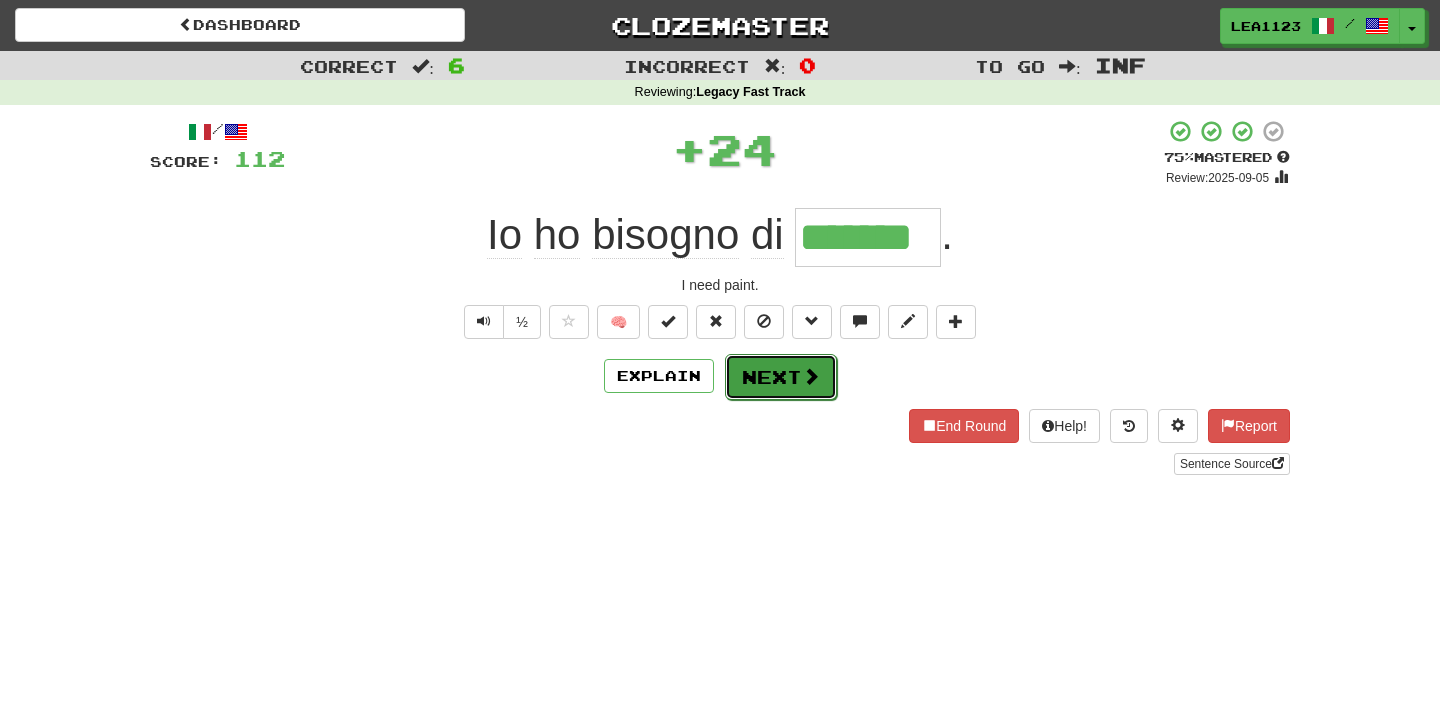 click on "Next" at bounding box center (781, 377) 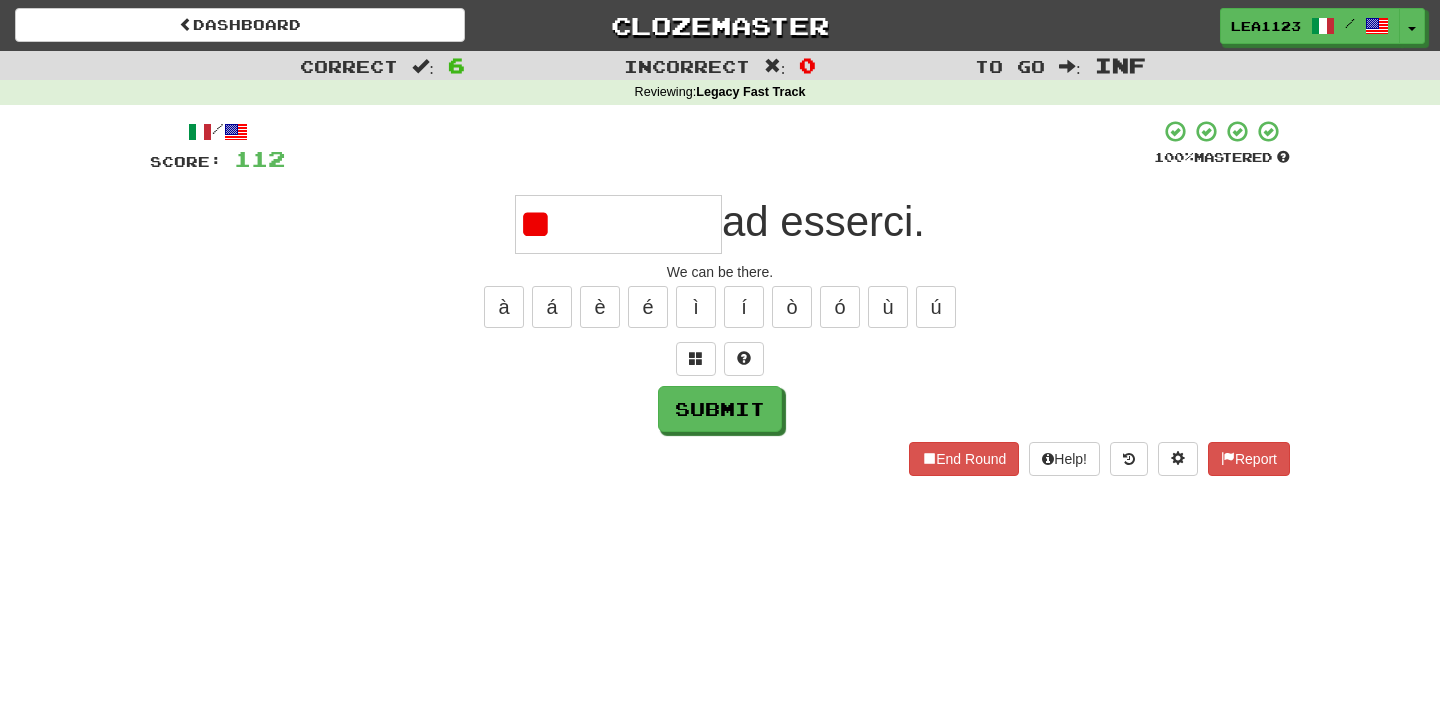 type on "*" 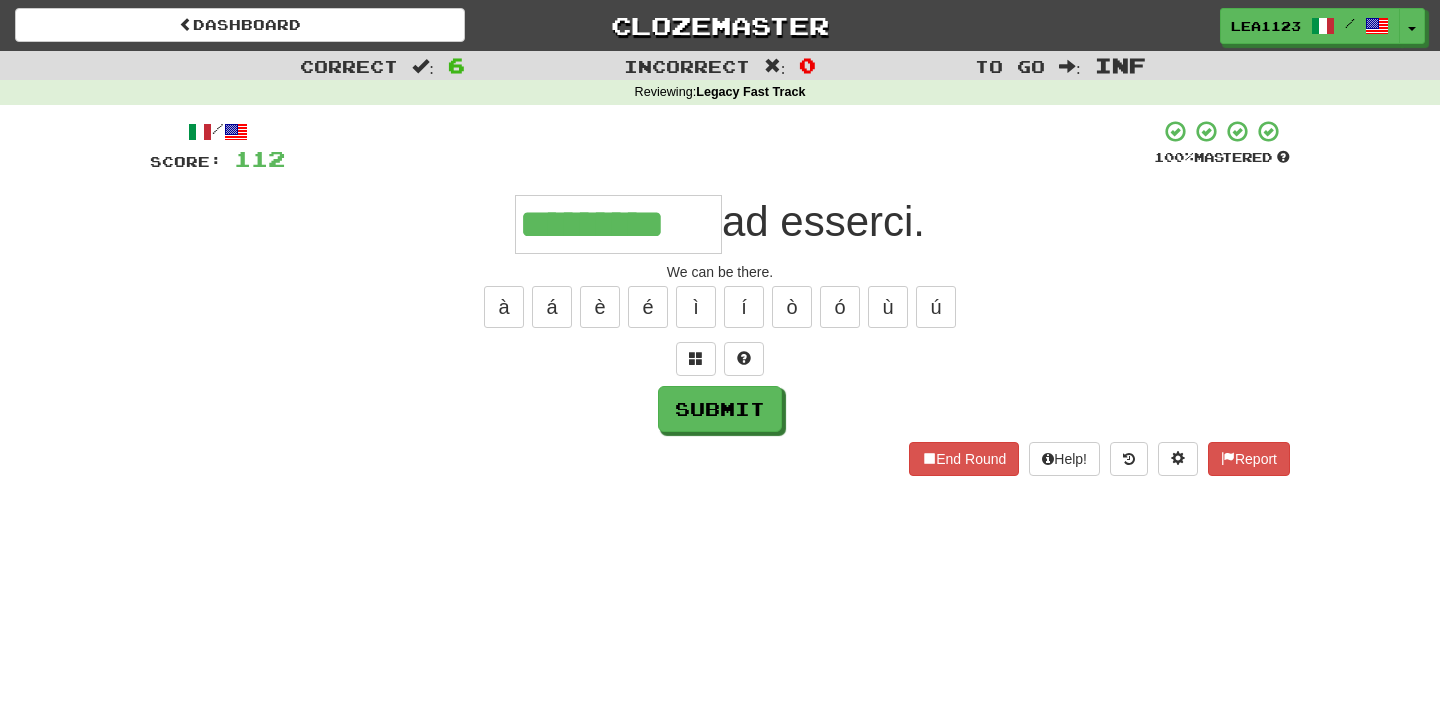 type on "*********" 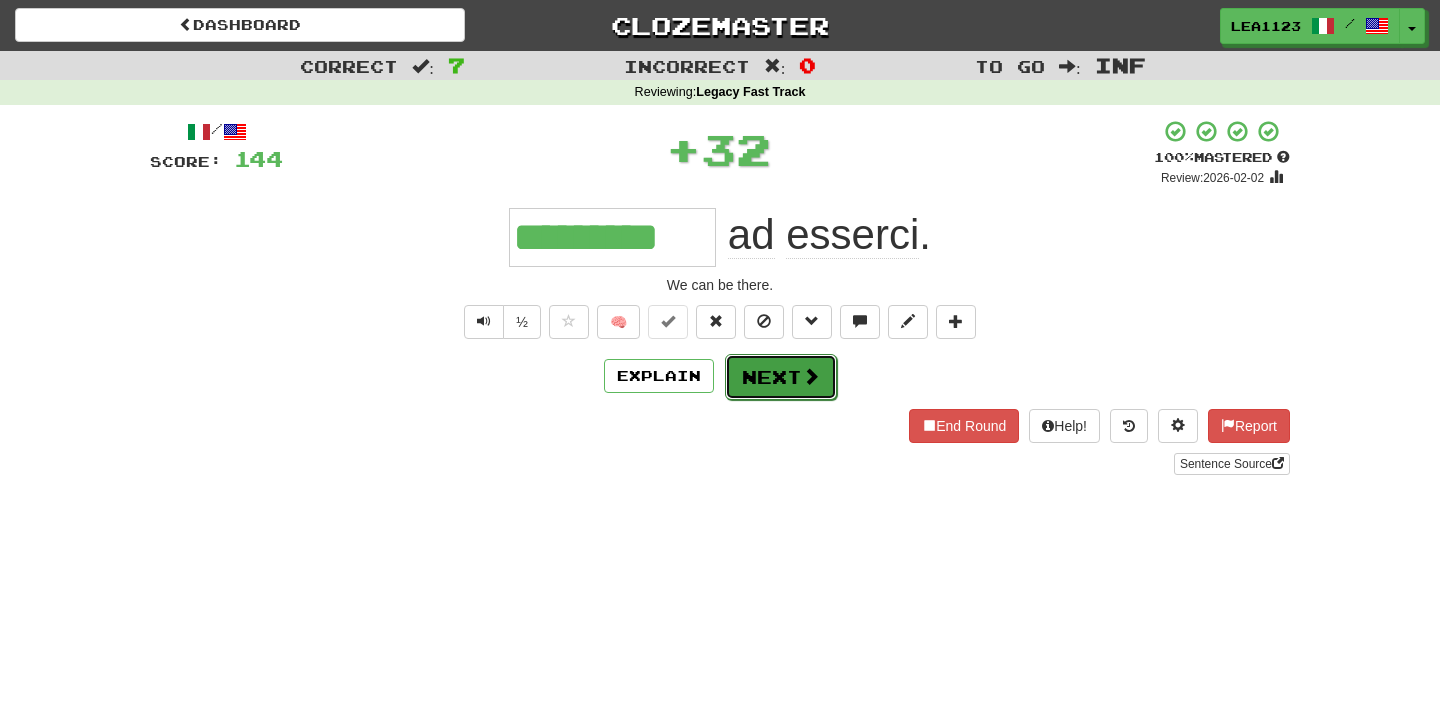 click on "Next" at bounding box center (781, 377) 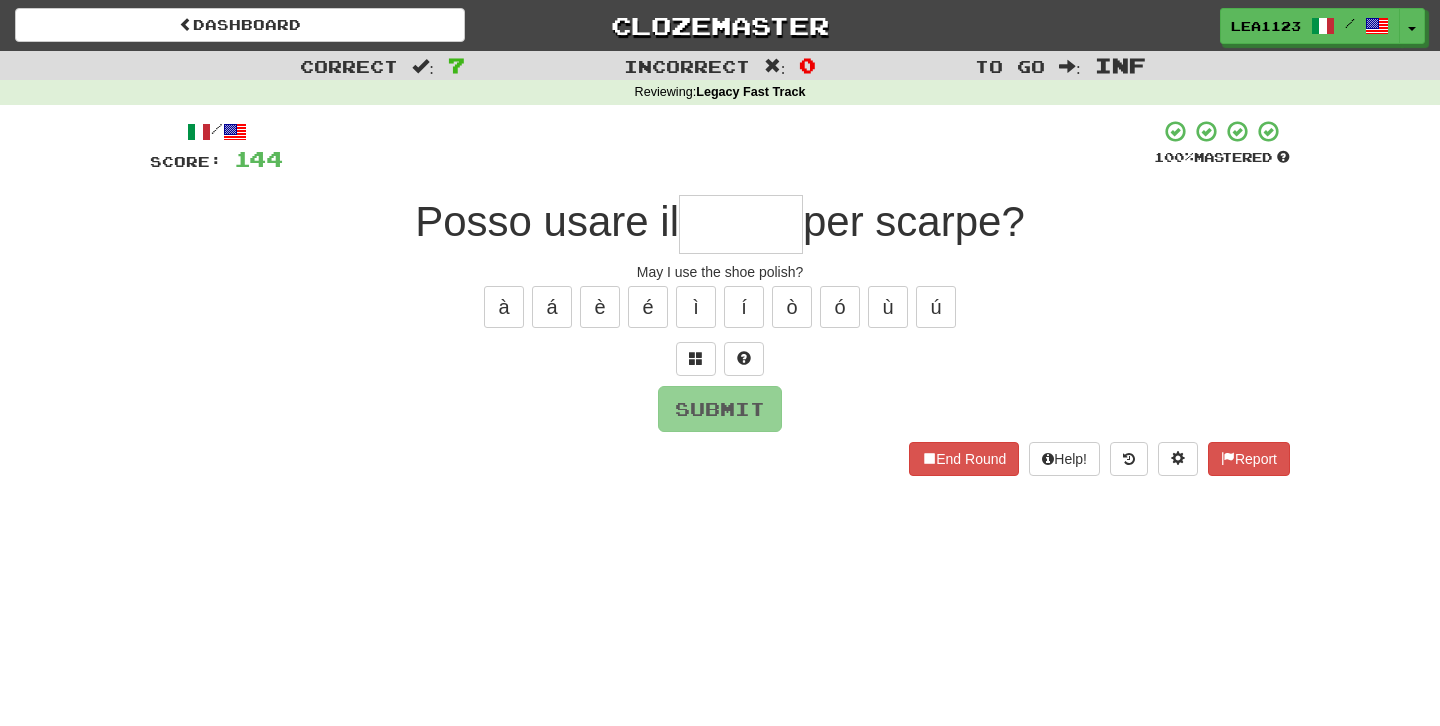 type on "*" 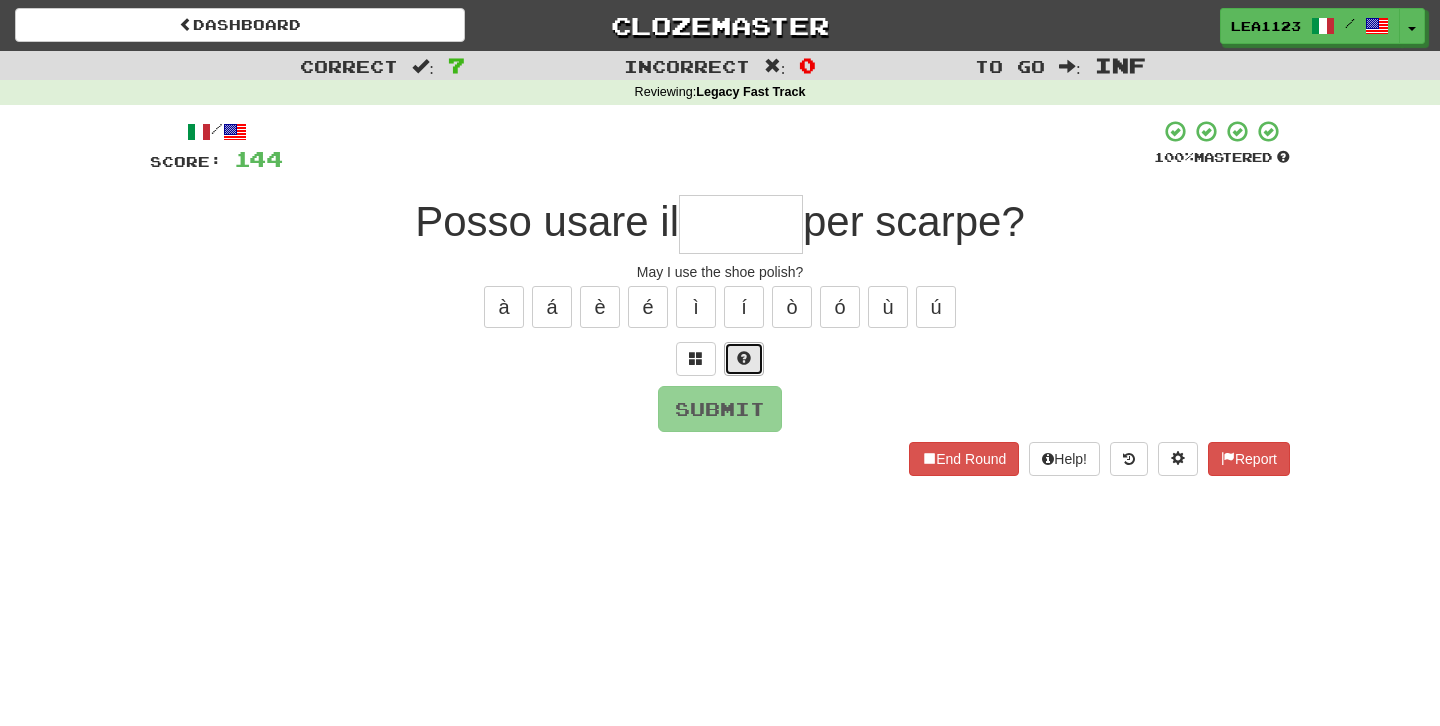 click at bounding box center [744, 358] 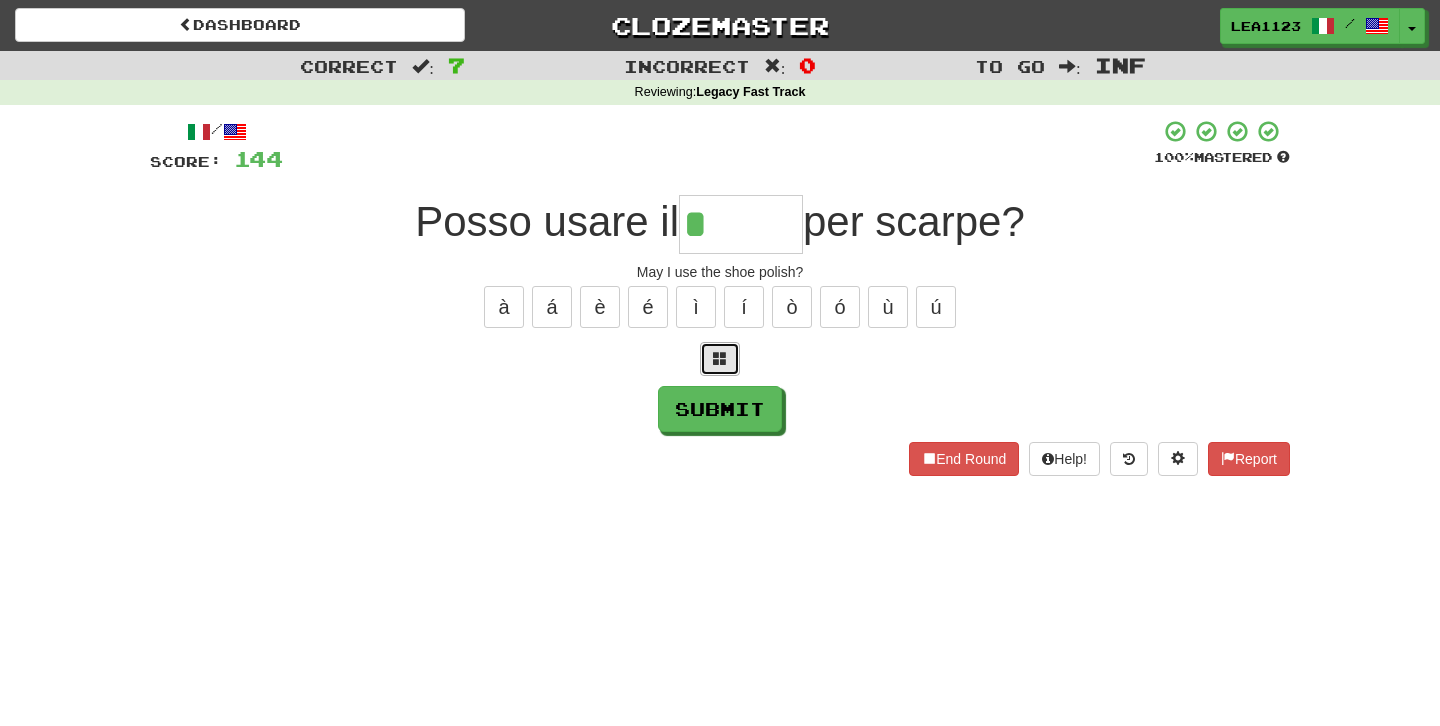 click at bounding box center [720, 359] 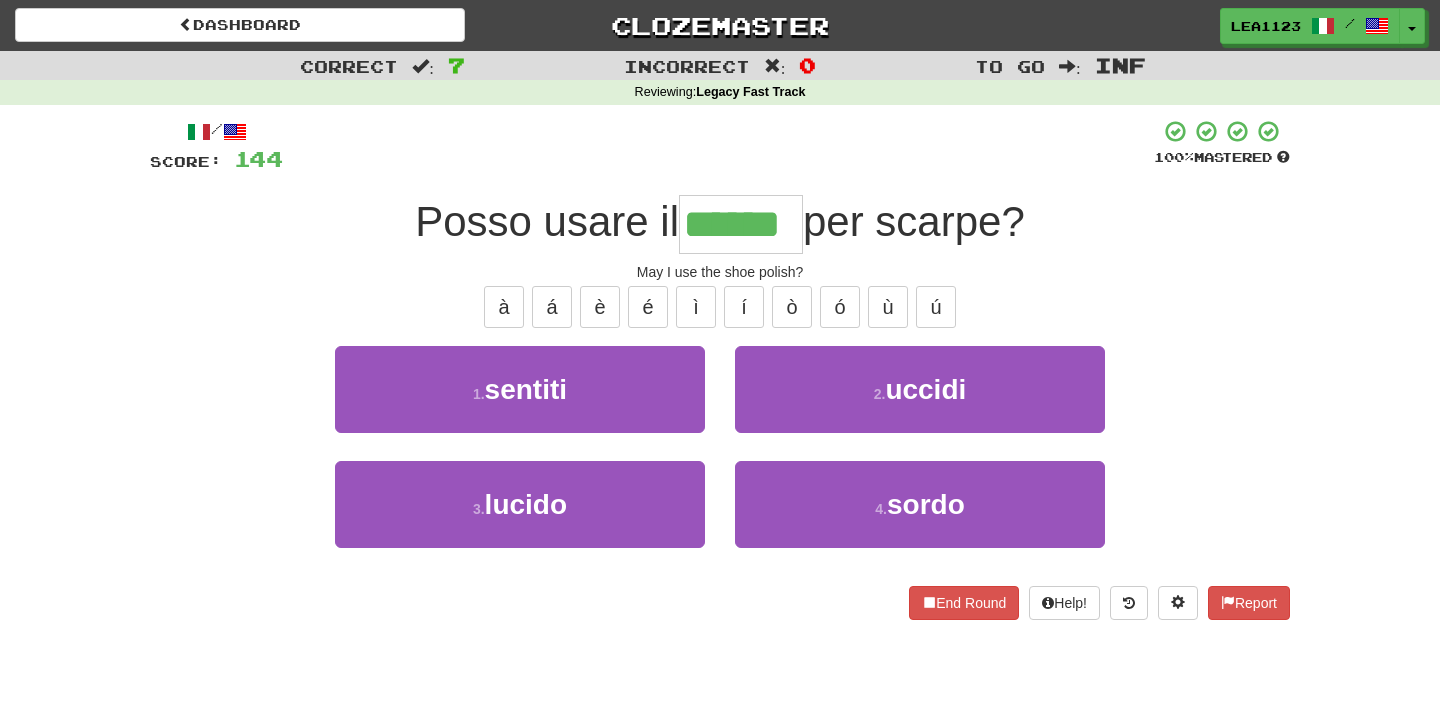 type on "******" 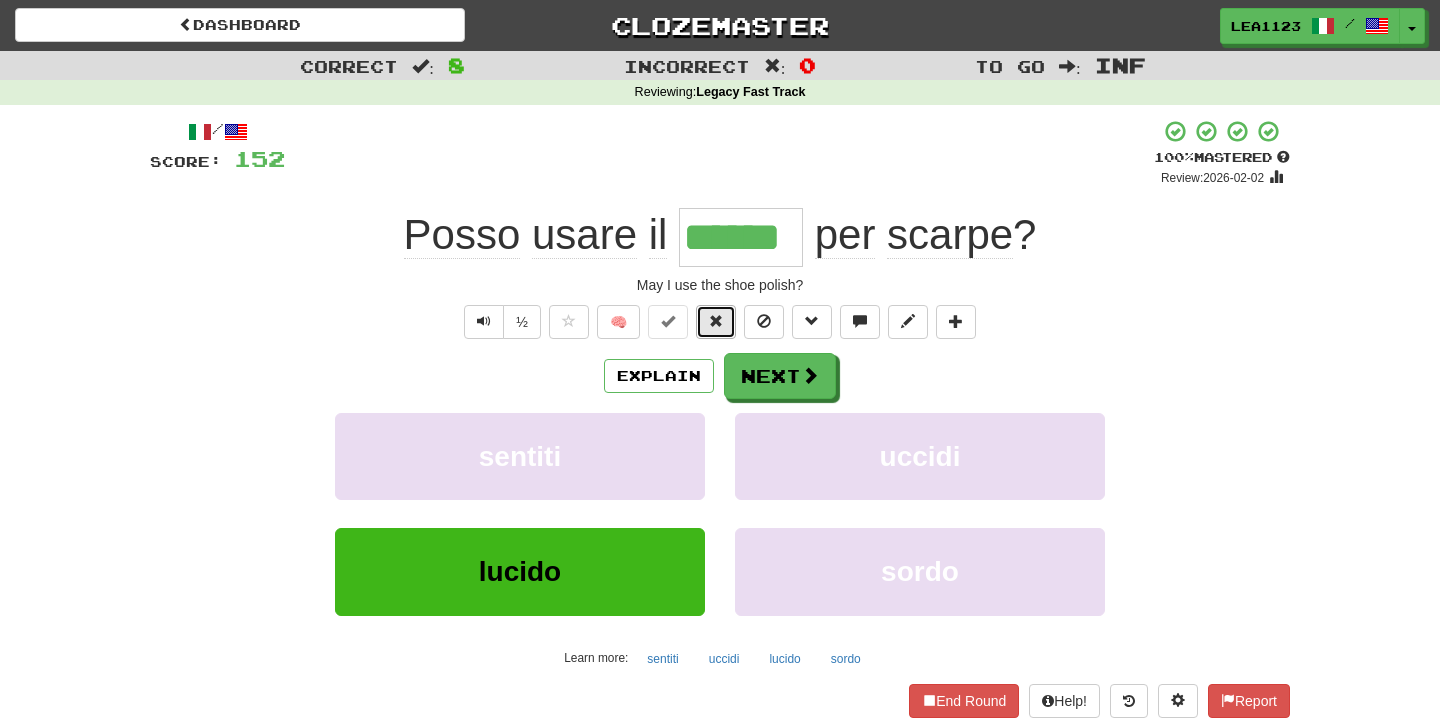 click at bounding box center (716, 321) 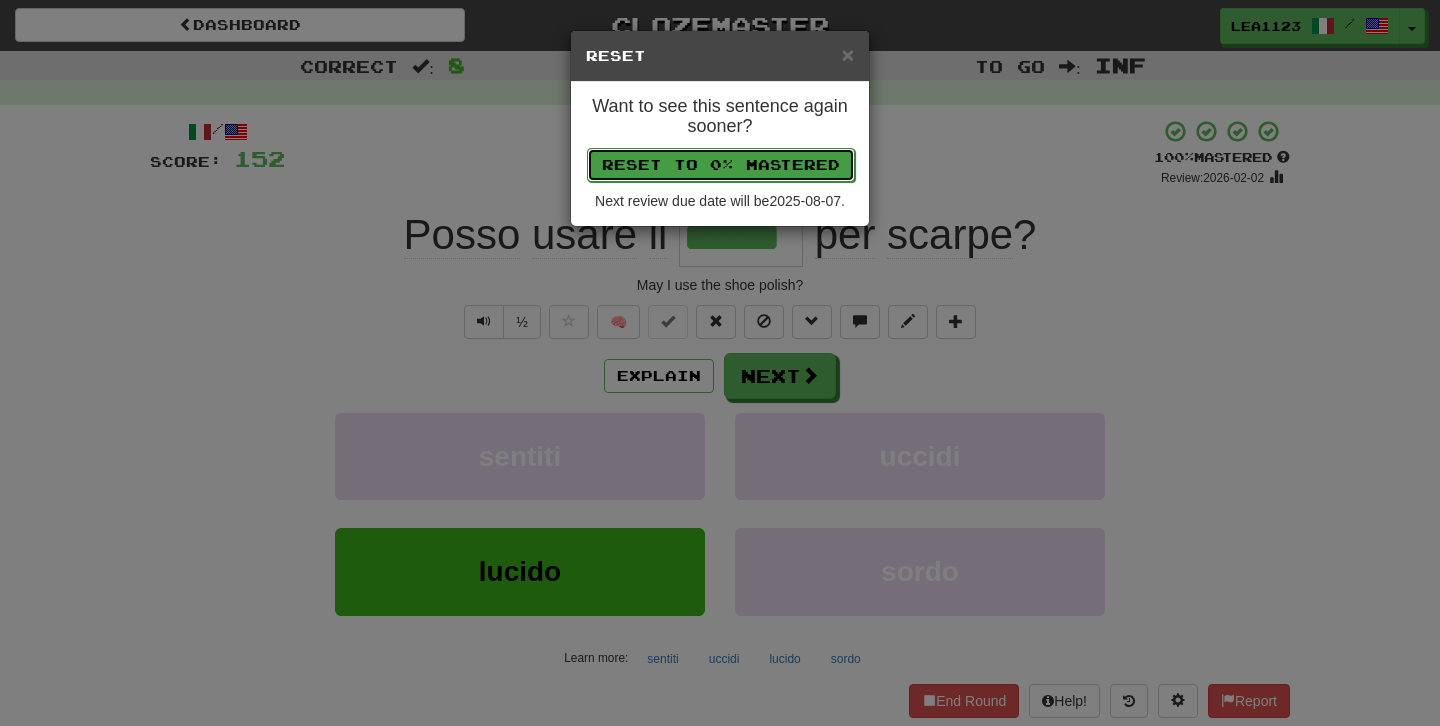 click on "Reset to 0% Mastered" at bounding box center (721, 165) 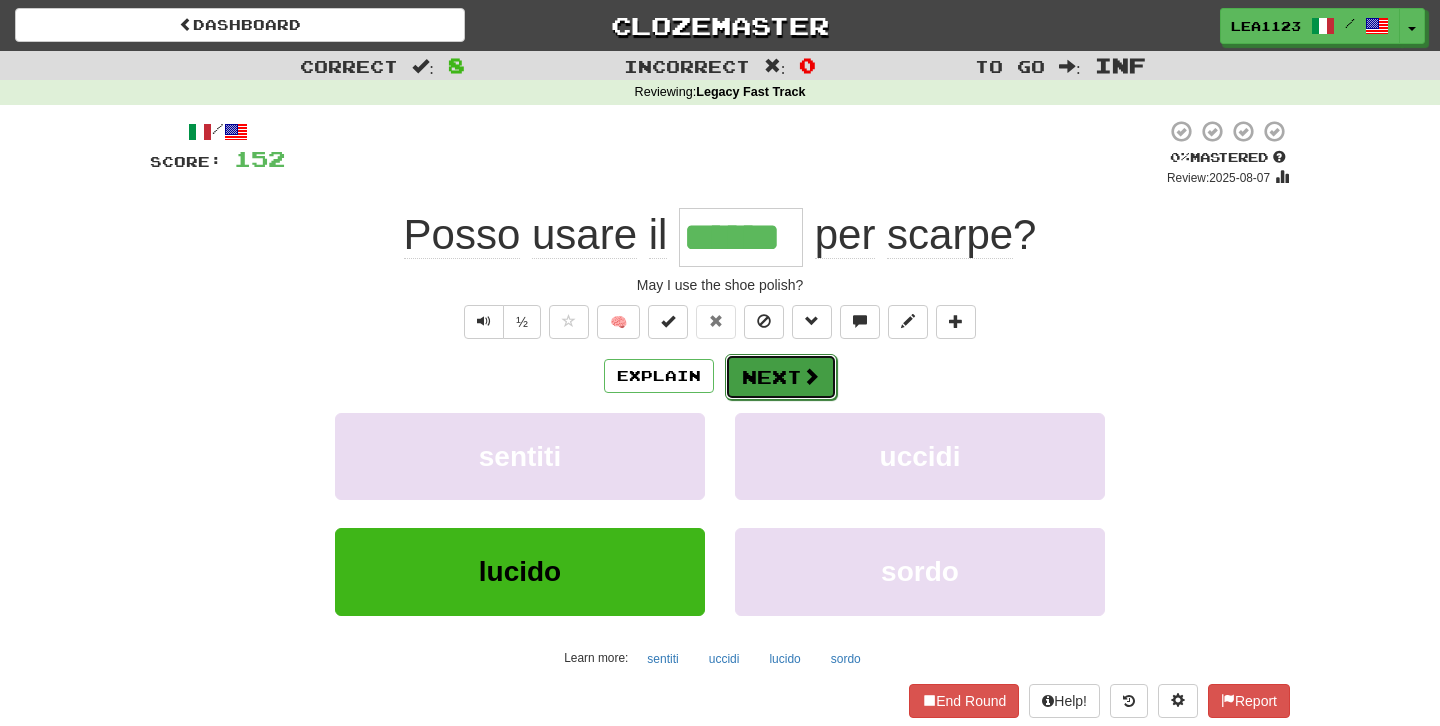 click on "Next" at bounding box center (781, 377) 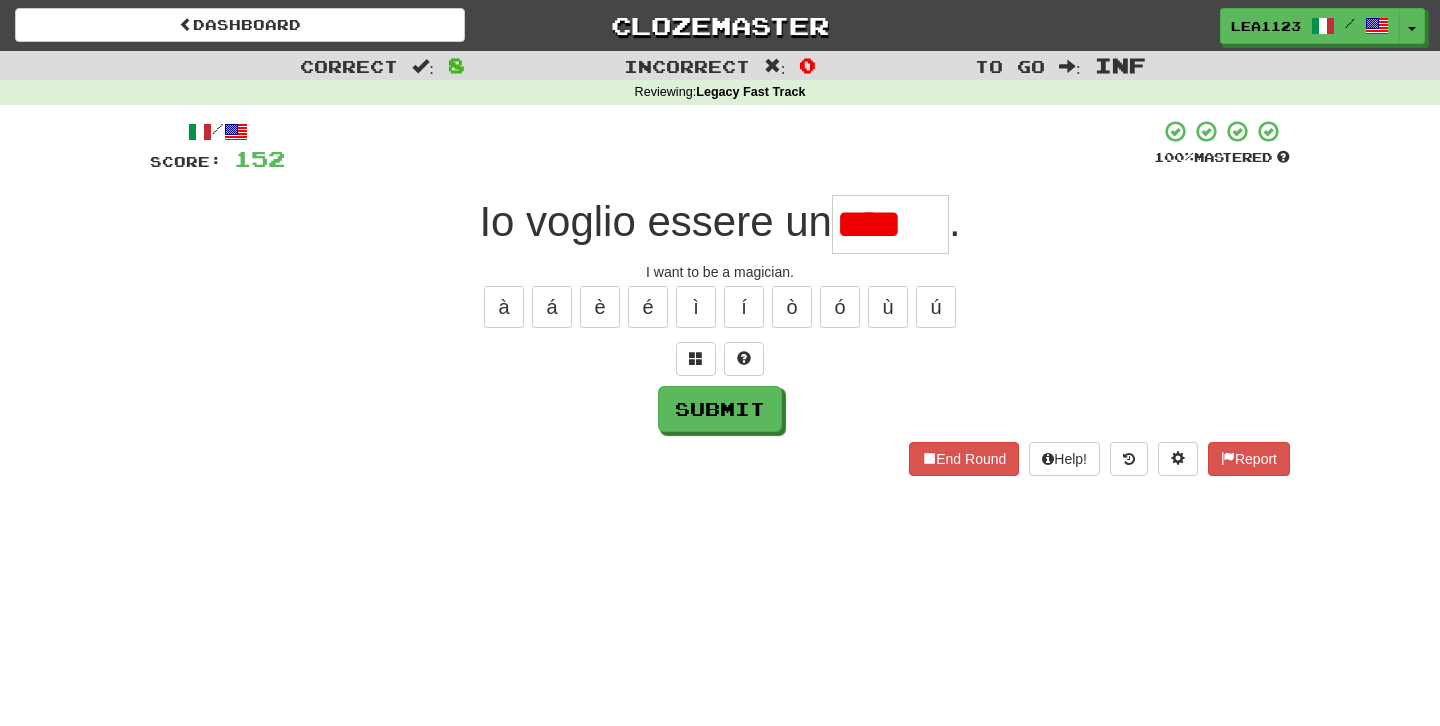 scroll, scrollTop: 0, scrollLeft: 0, axis: both 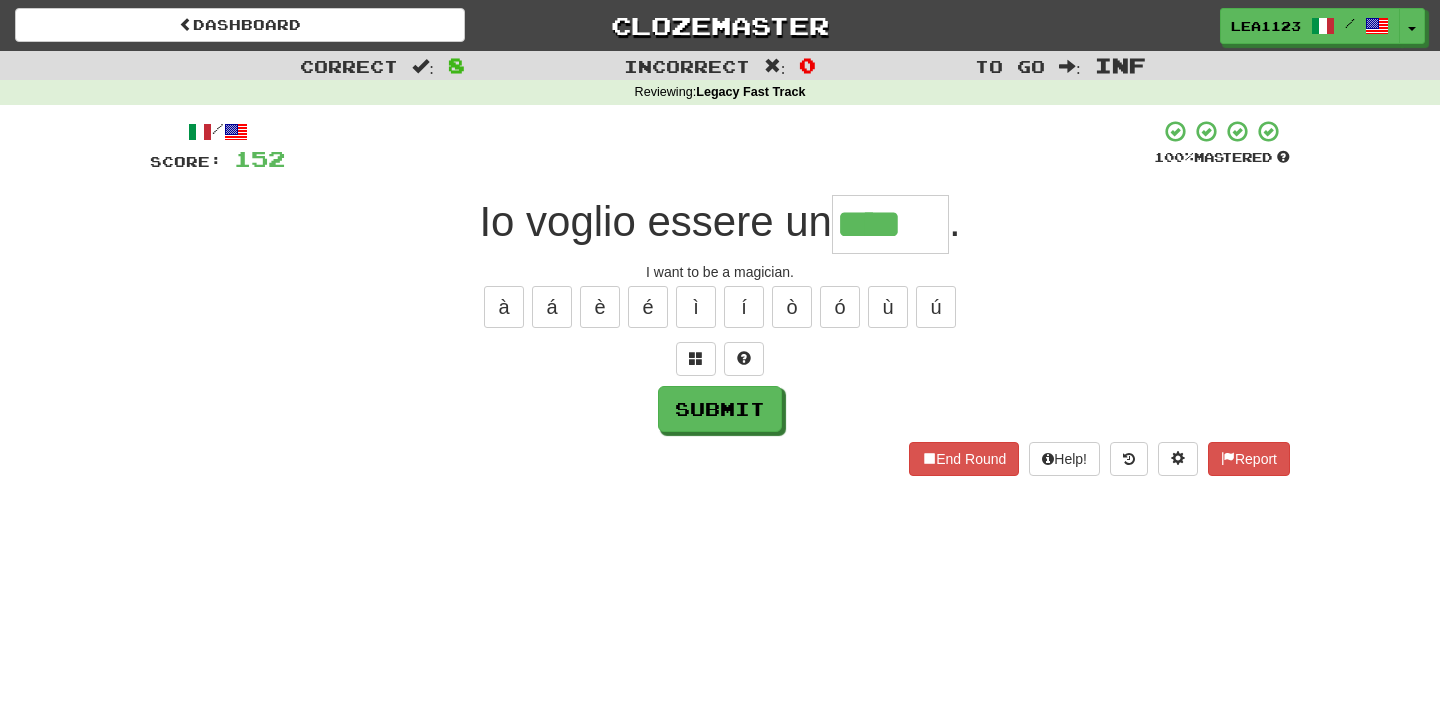 type on "****" 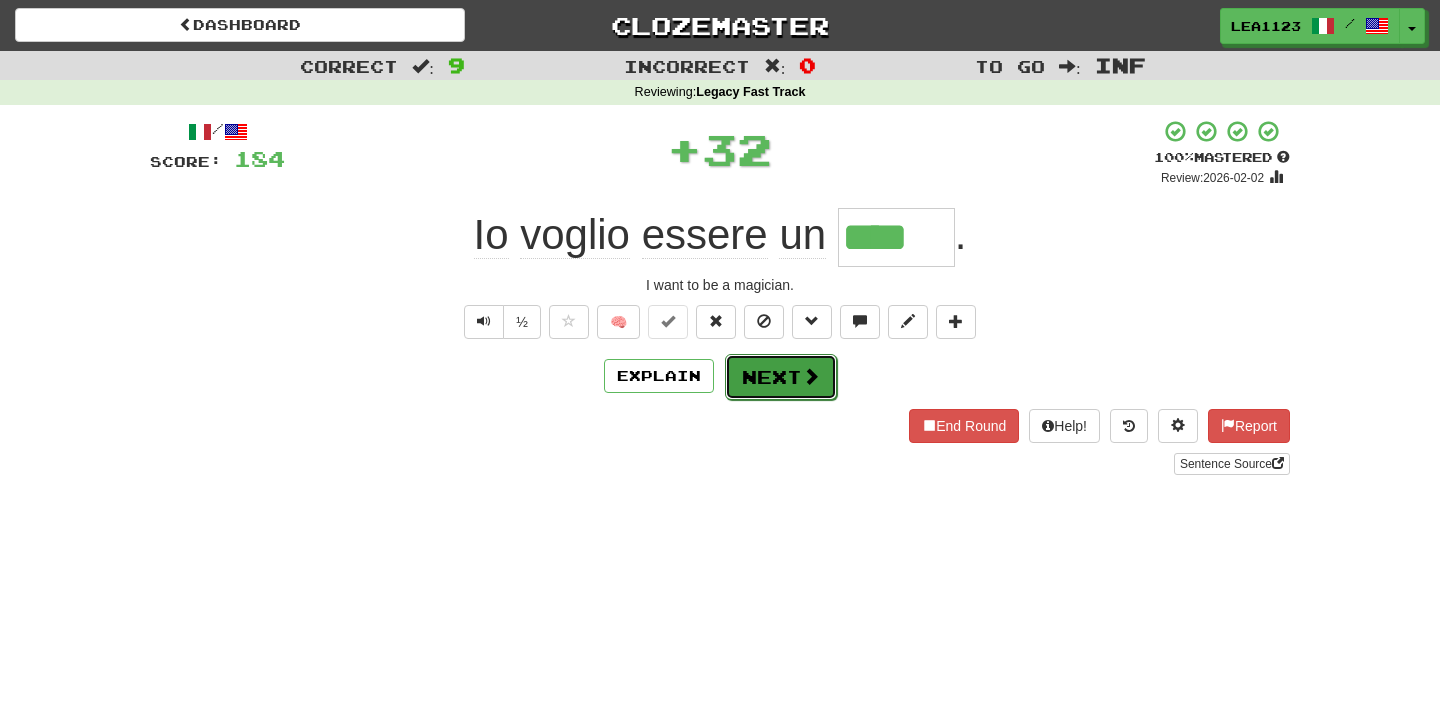 click on "Next" at bounding box center [781, 377] 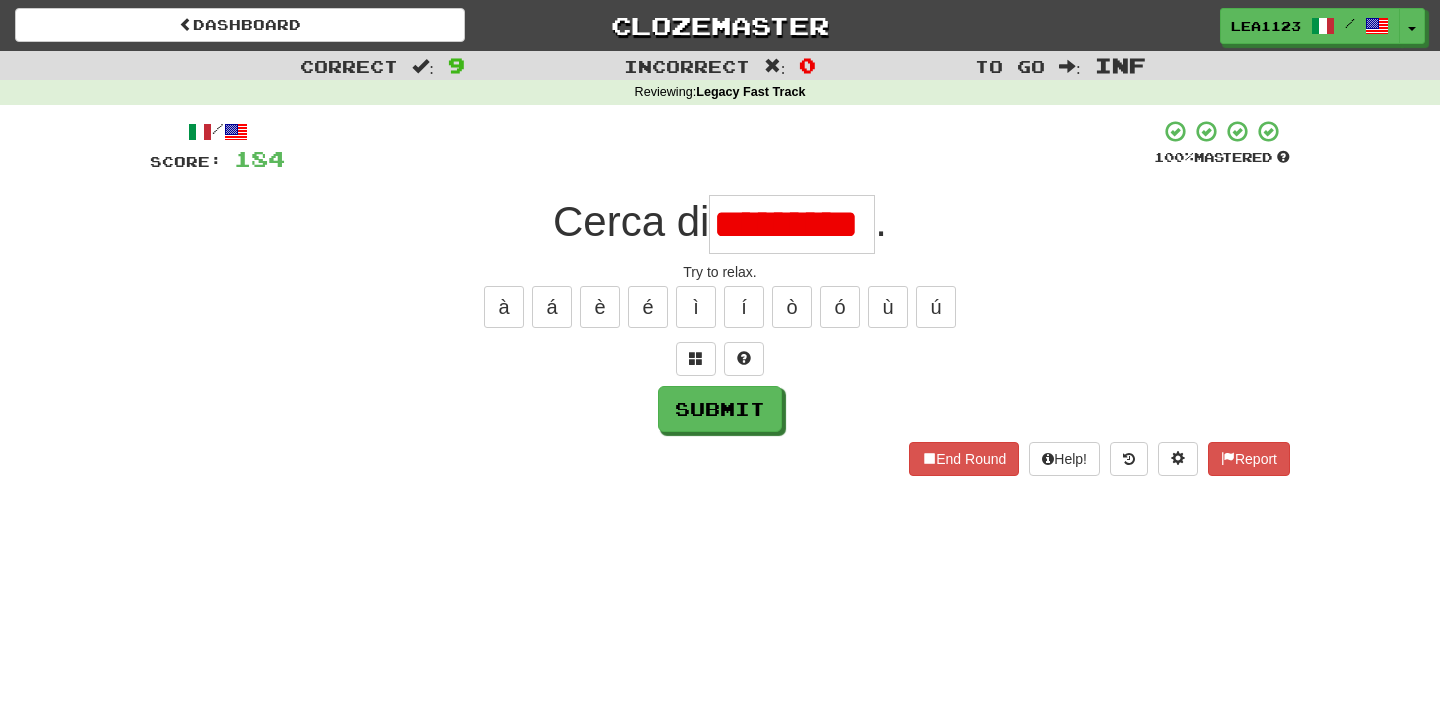 scroll, scrollTop: 0, scrollLeft: 0, axis: both 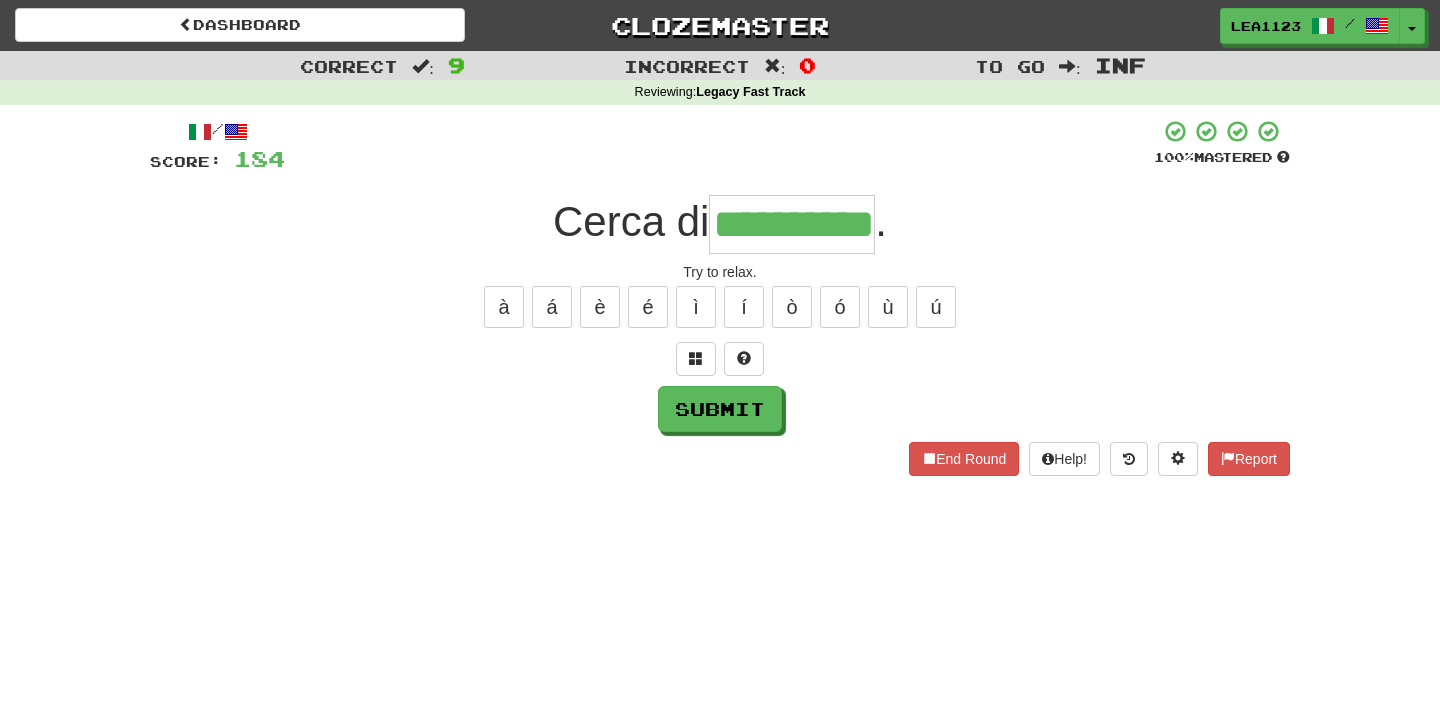 type on "**********" 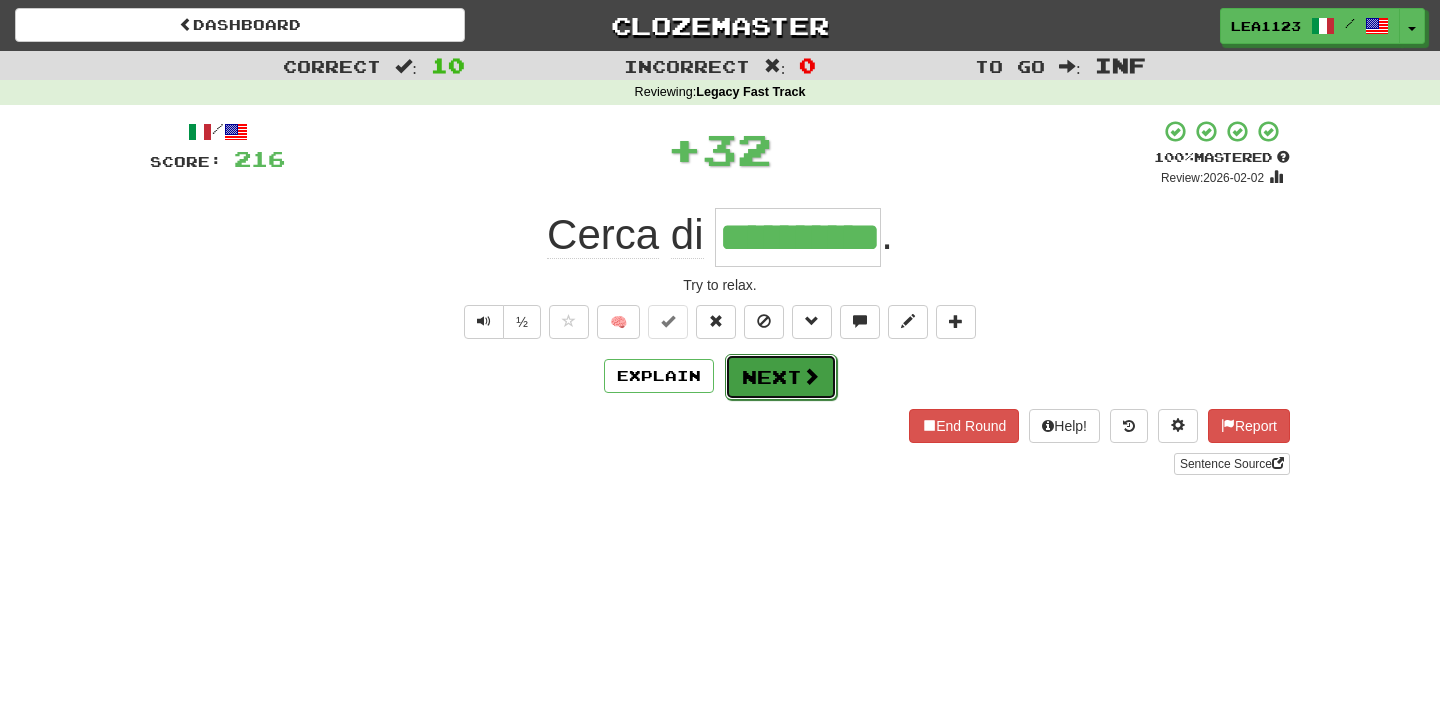 click on "Next" at bounding box center (781, 377) 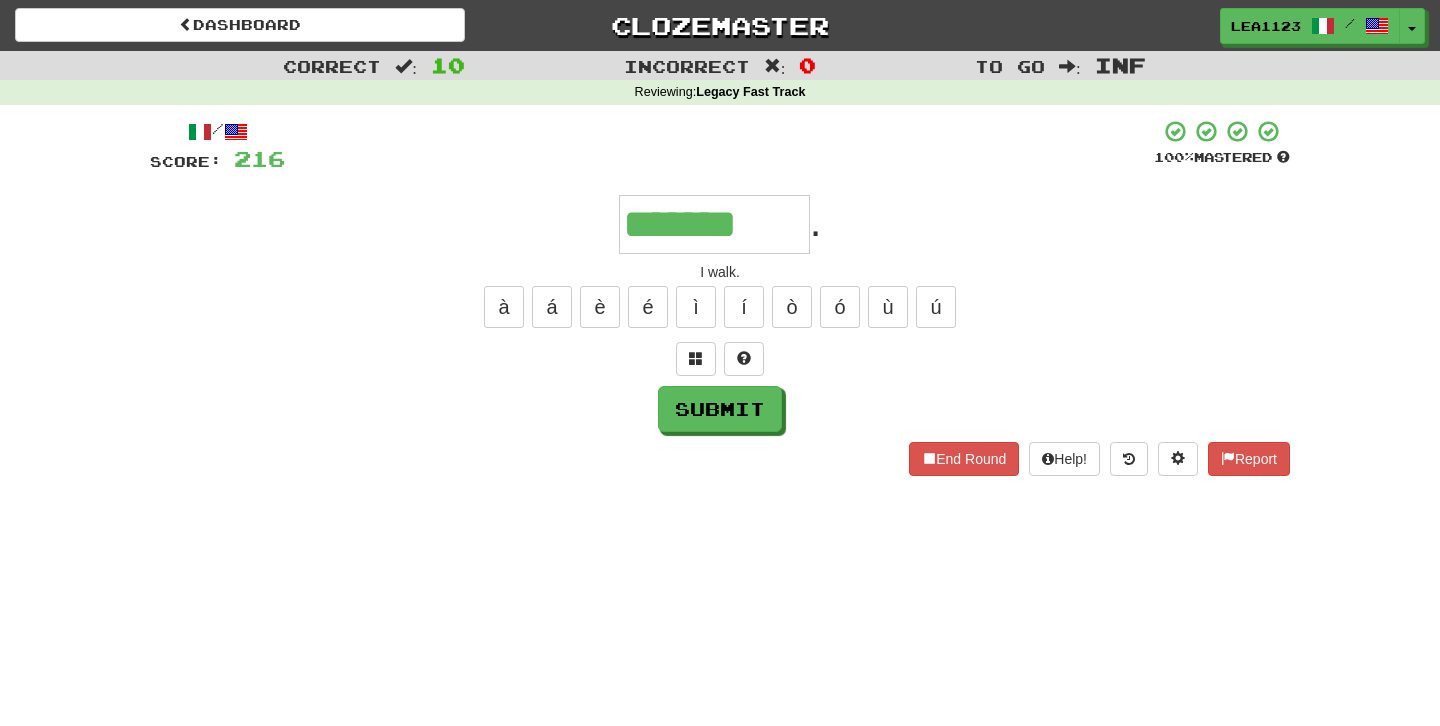 type on "*******" 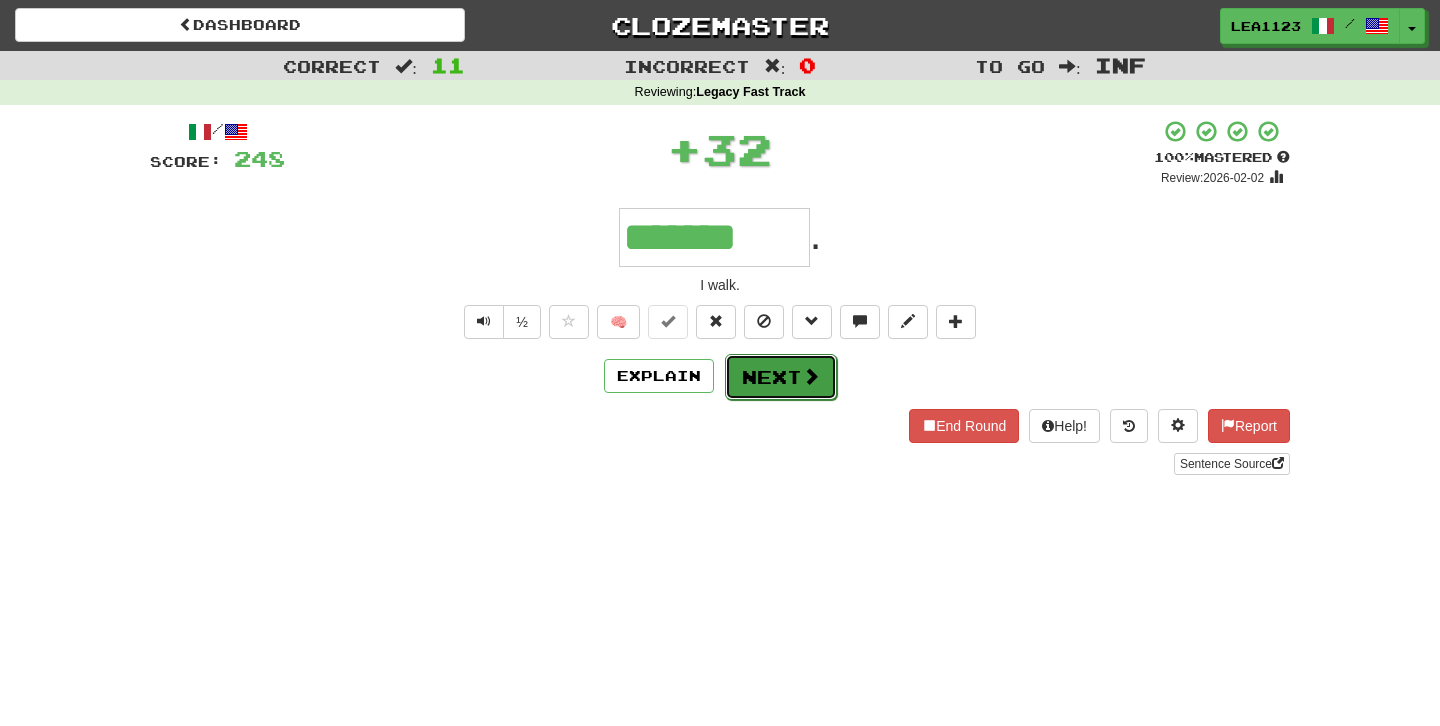 click at bounding box center (811, 376) 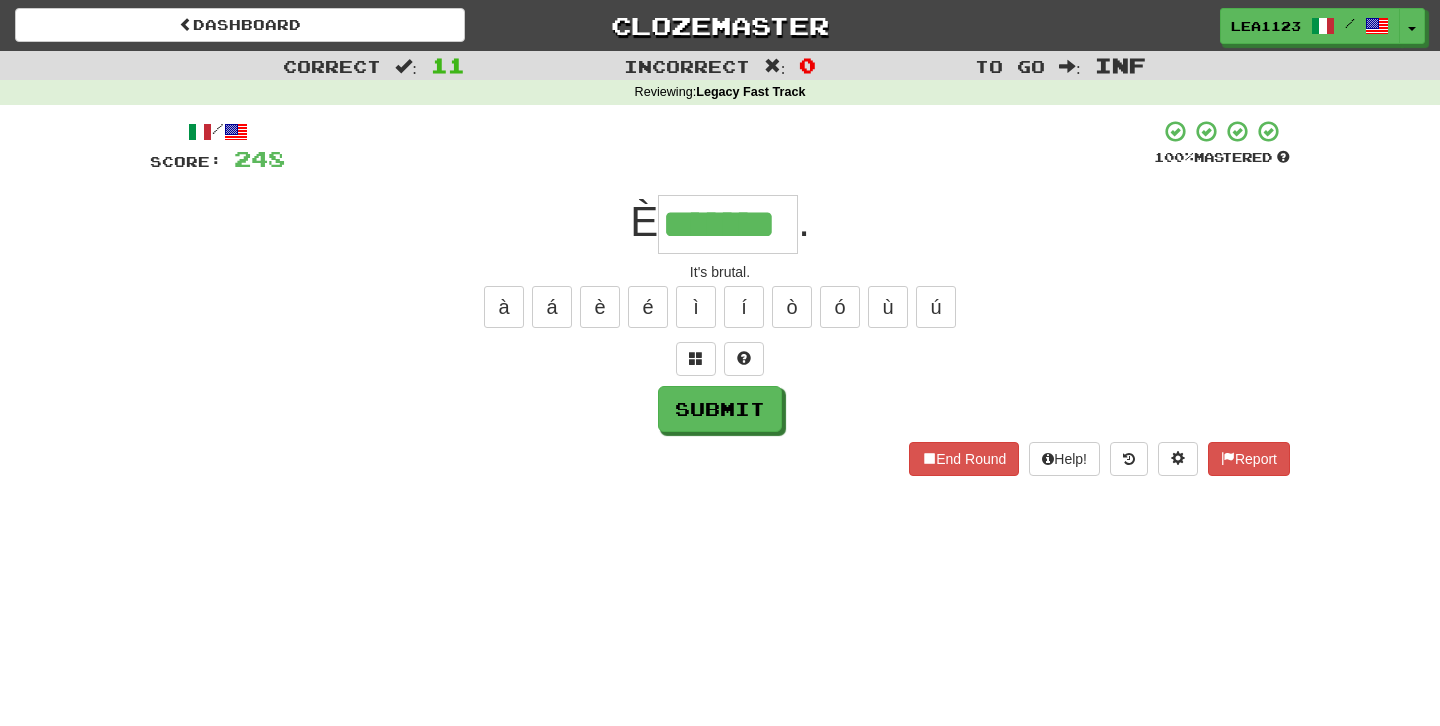 type on "*******" 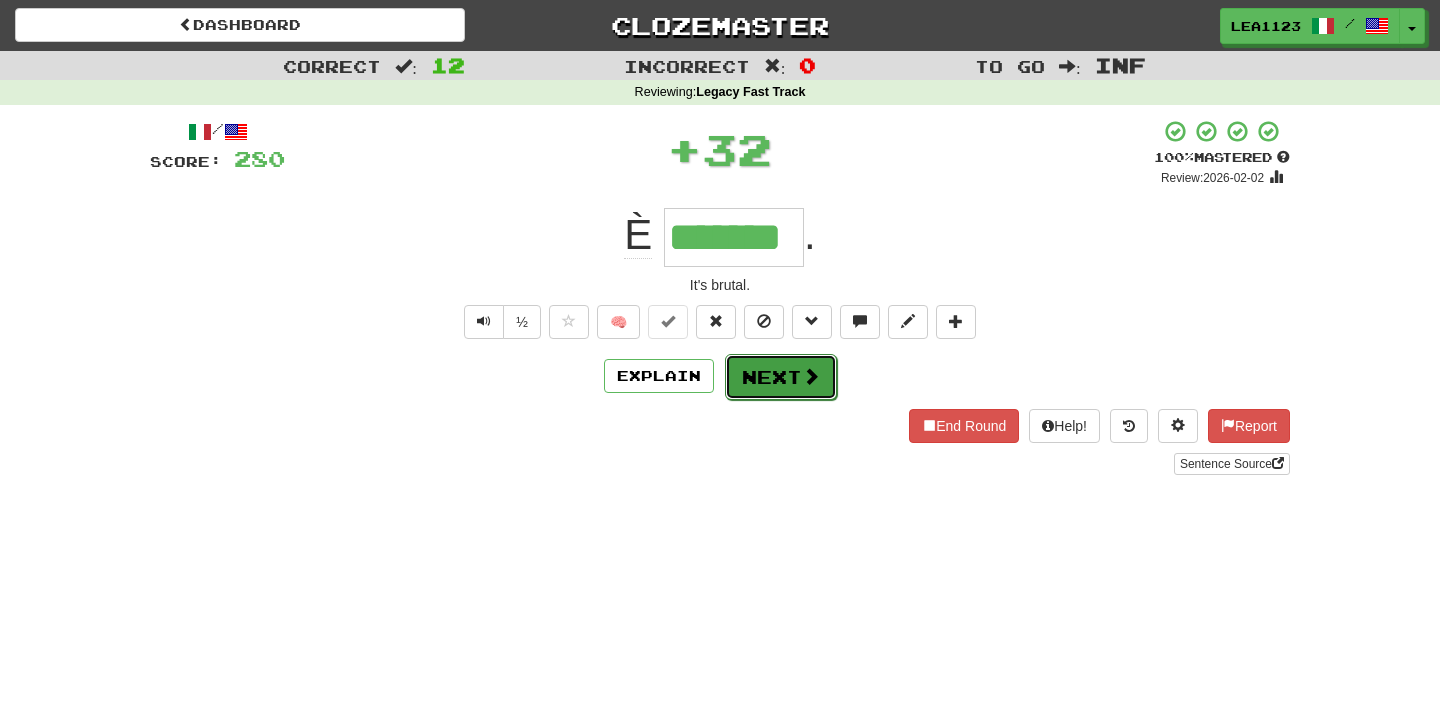 click on "Next" at bounding box center [781, 377] 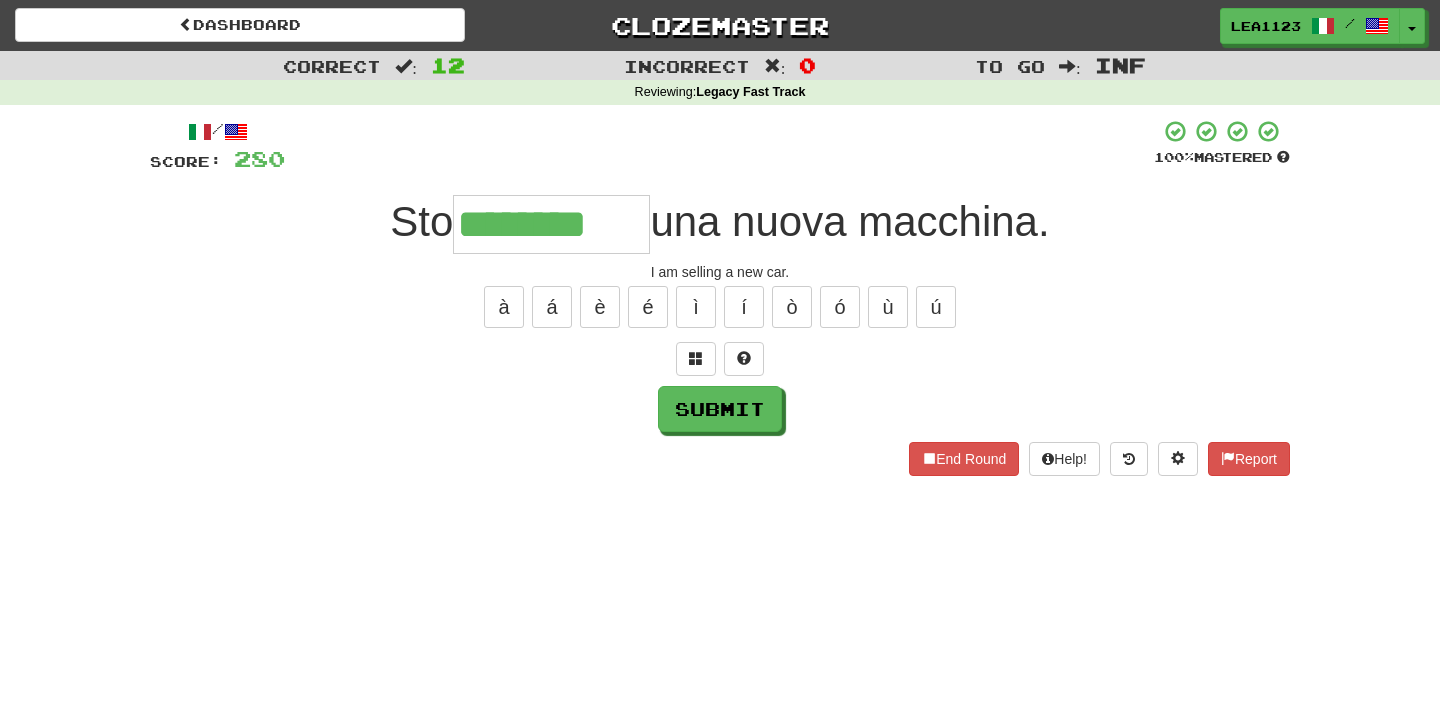 type on "********" 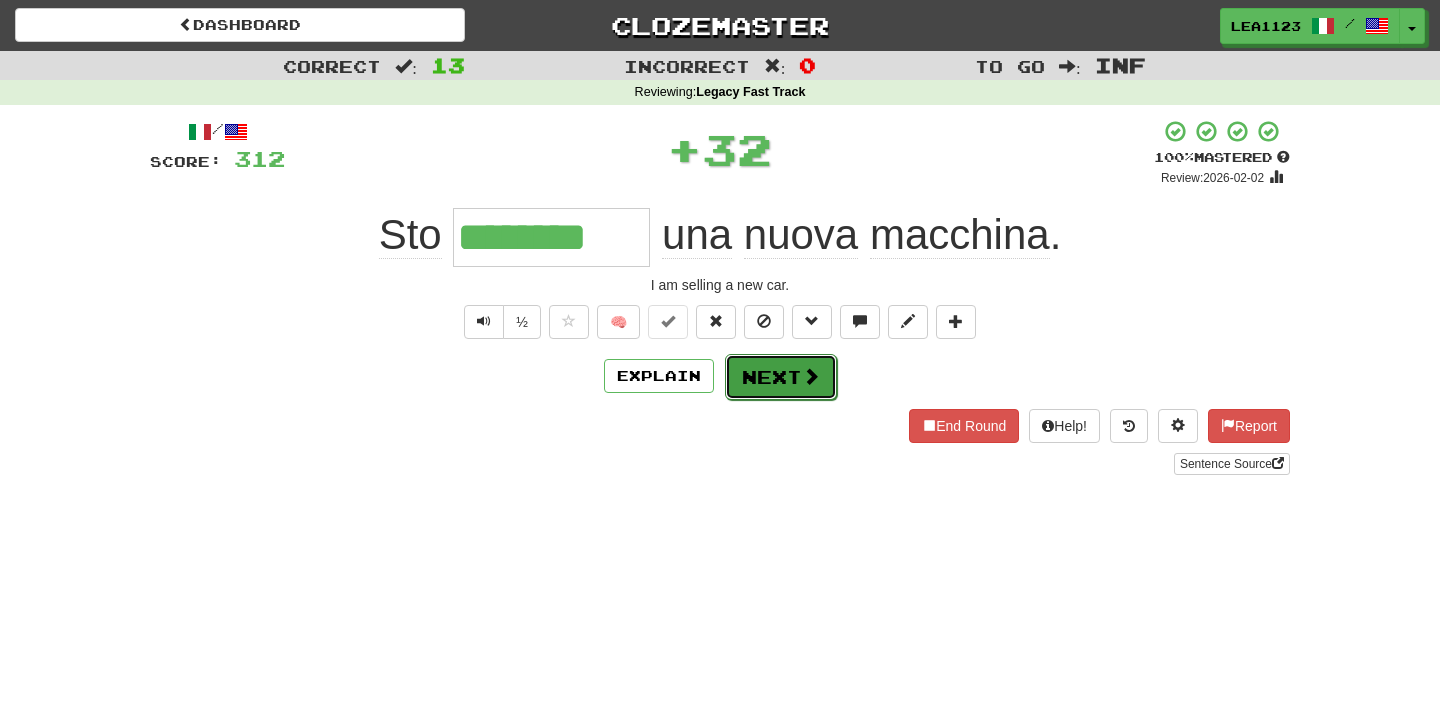 click on "Next" at bounding box center [781, 377] 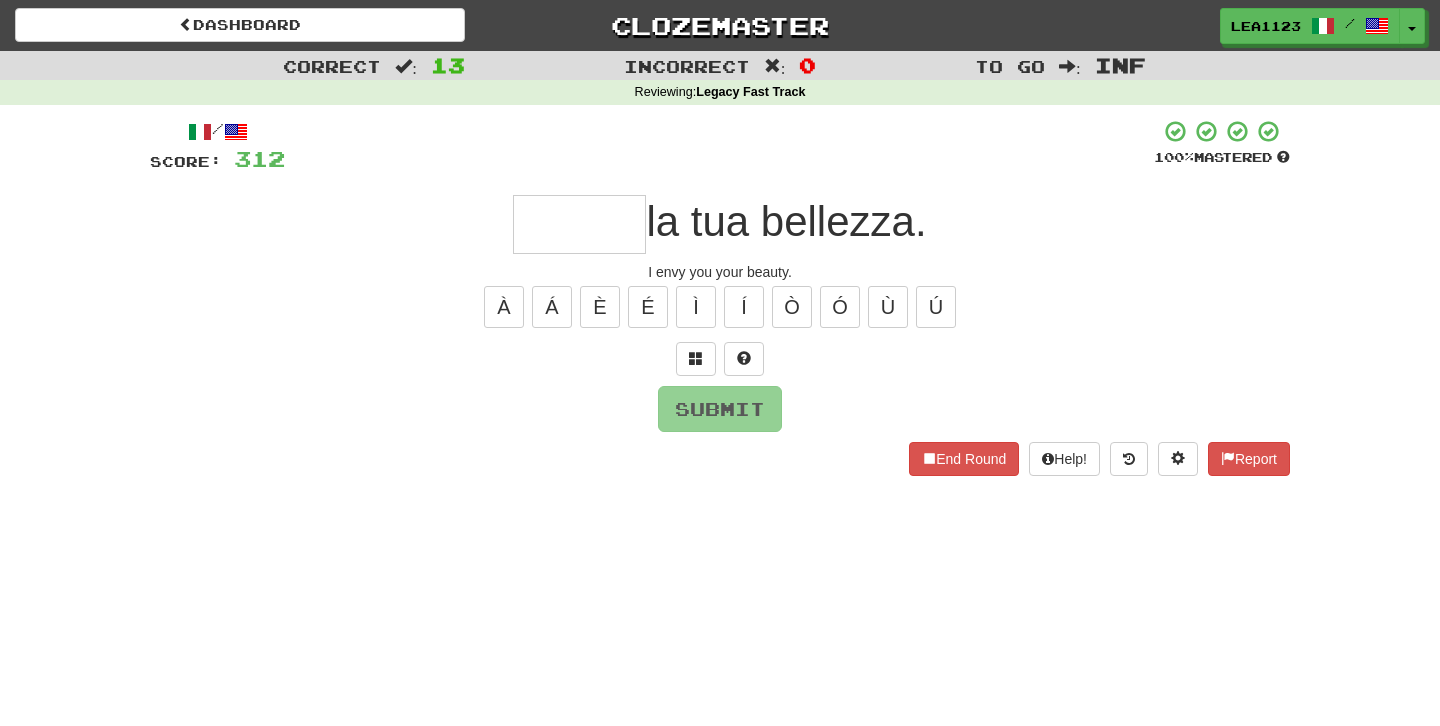 type on "*" 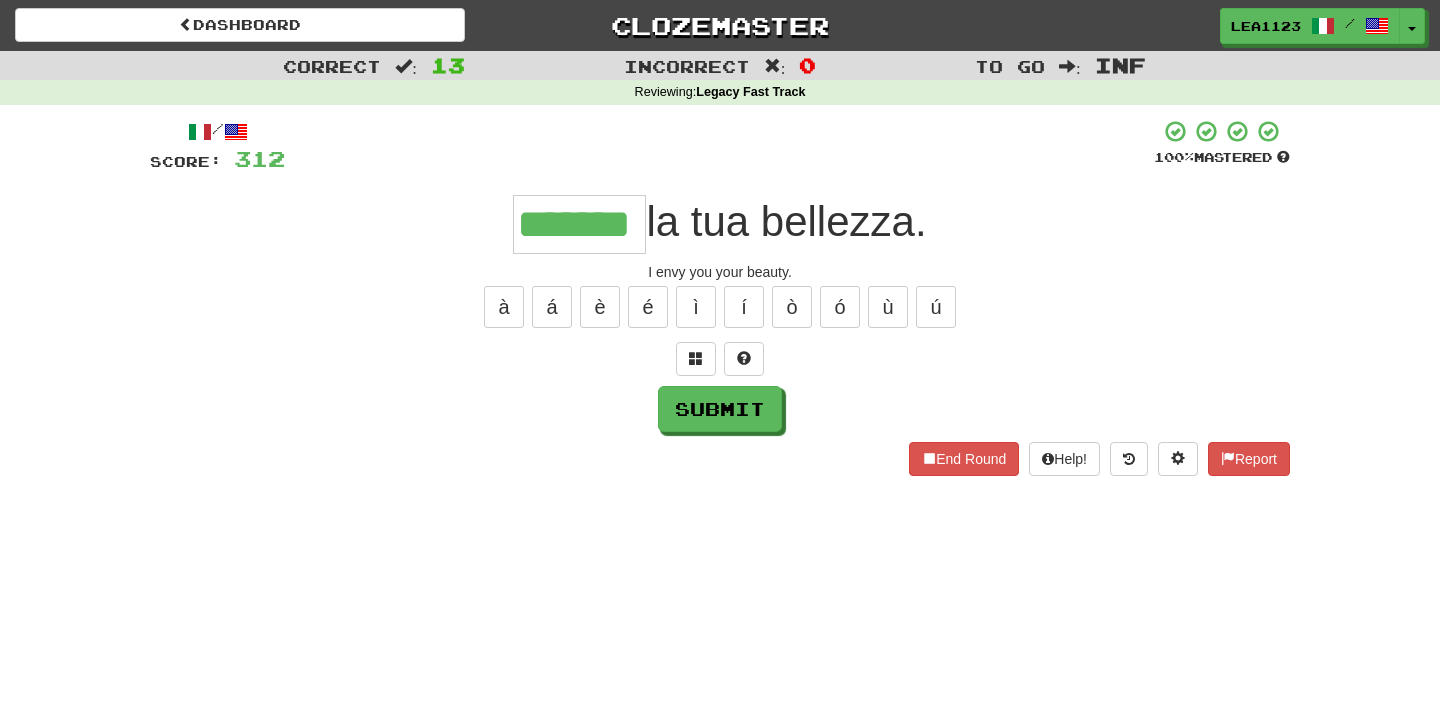 type on "*******" 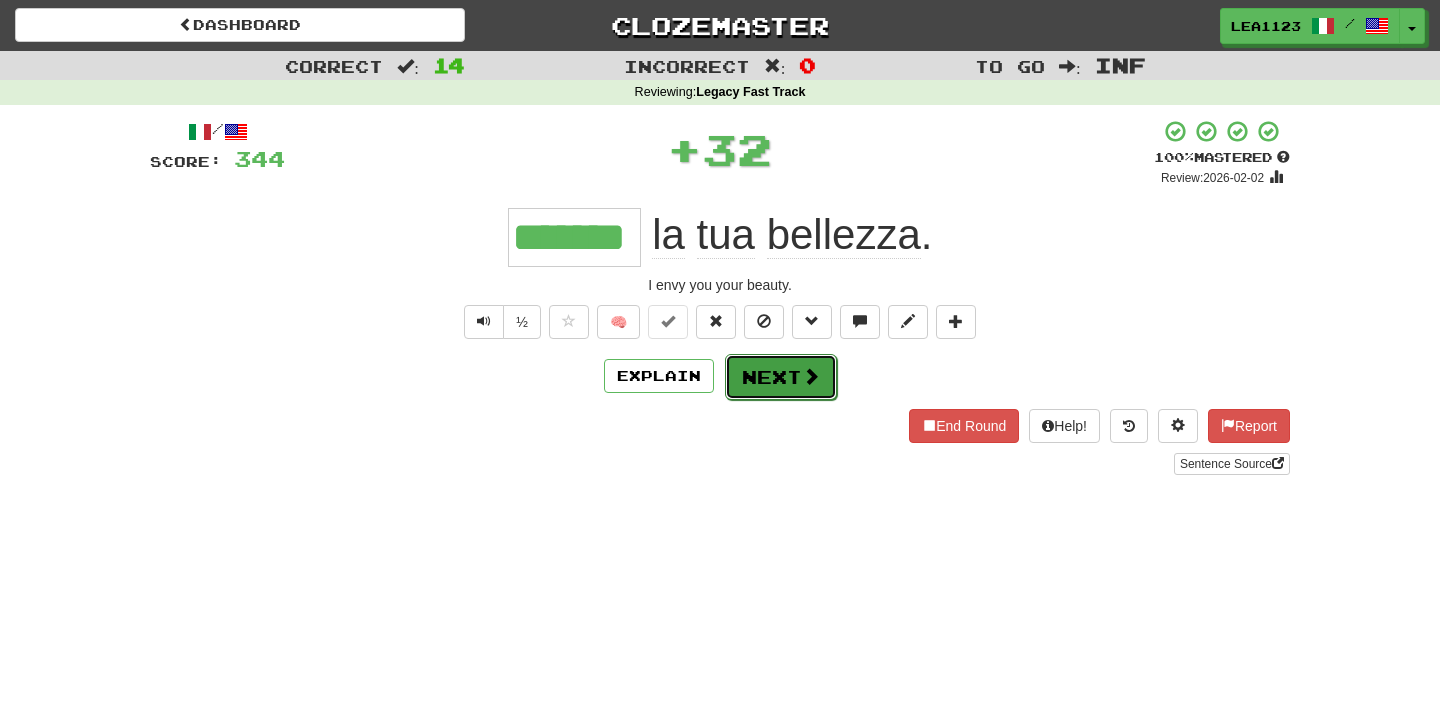 click on "Next" at bounding box center (781, 377) 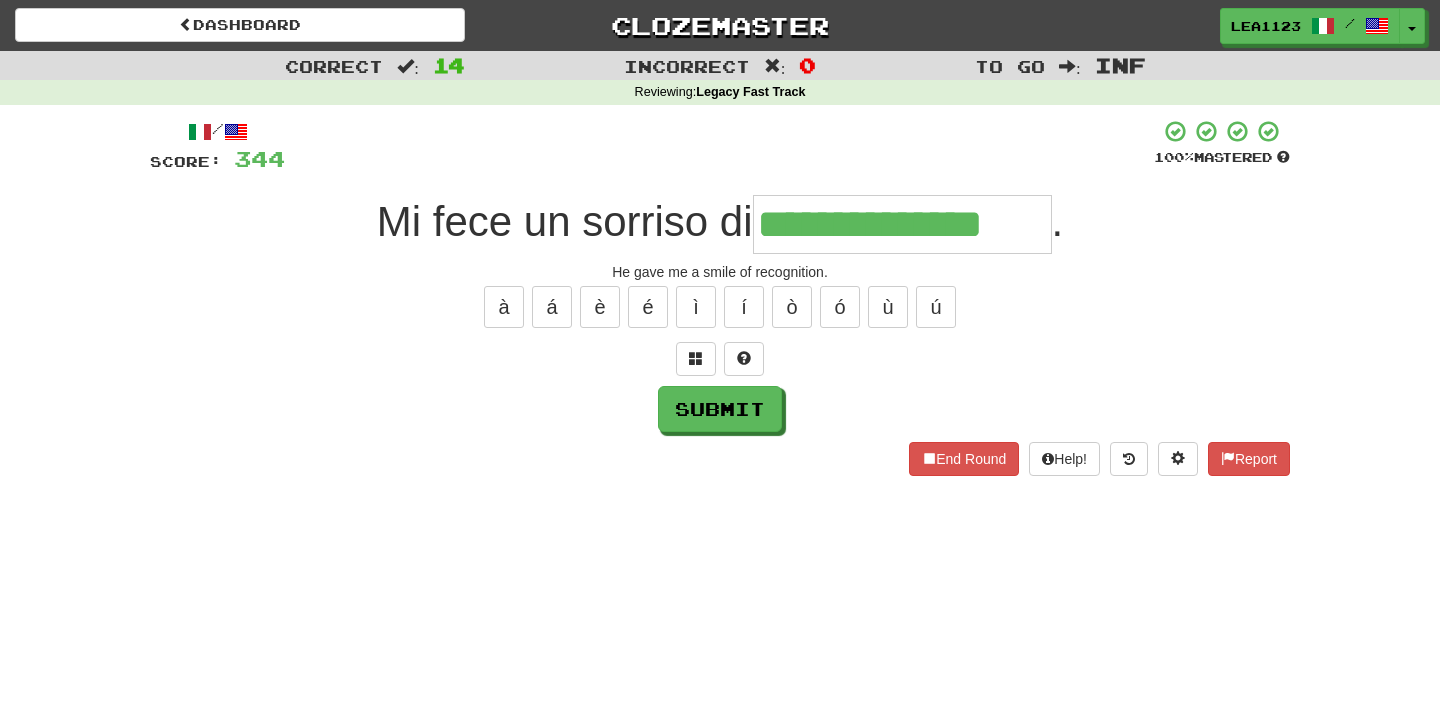 type on "**********" 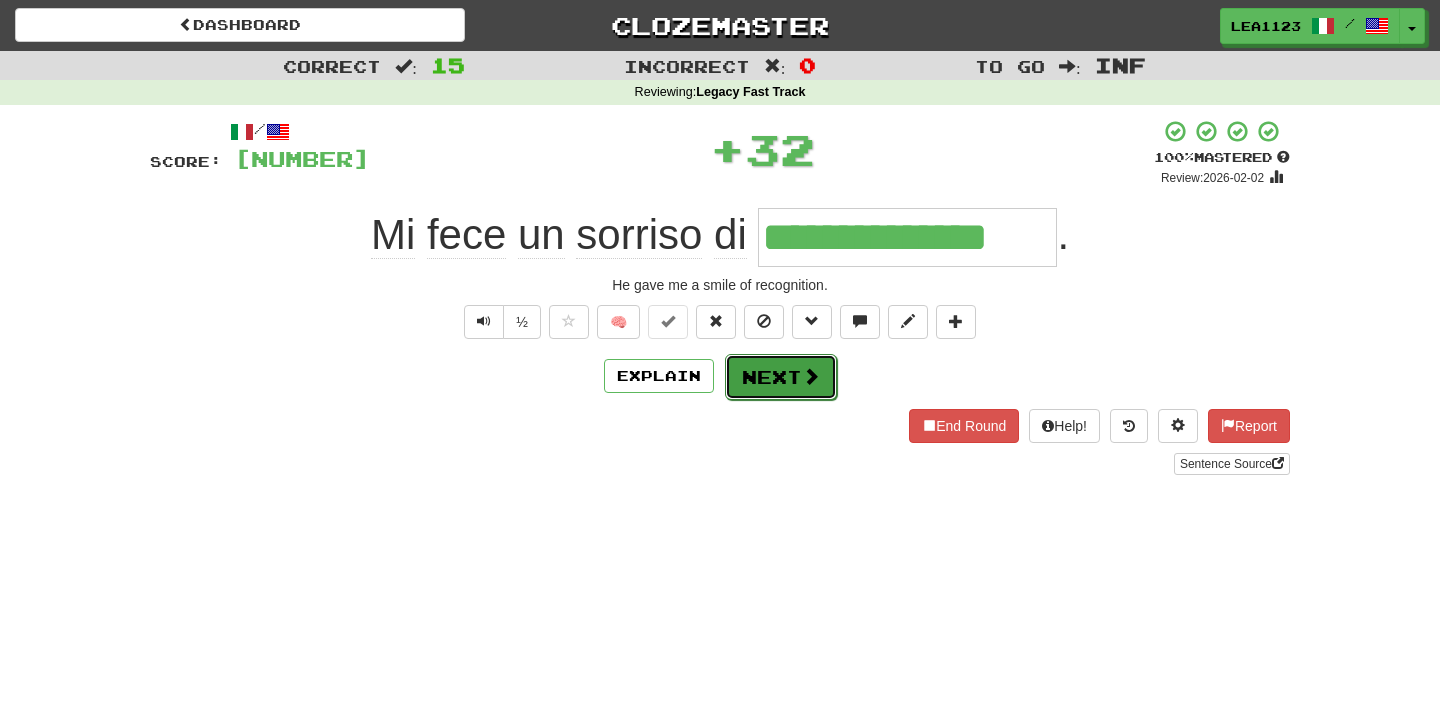 click on "Next" at bounding box center (781, 377) 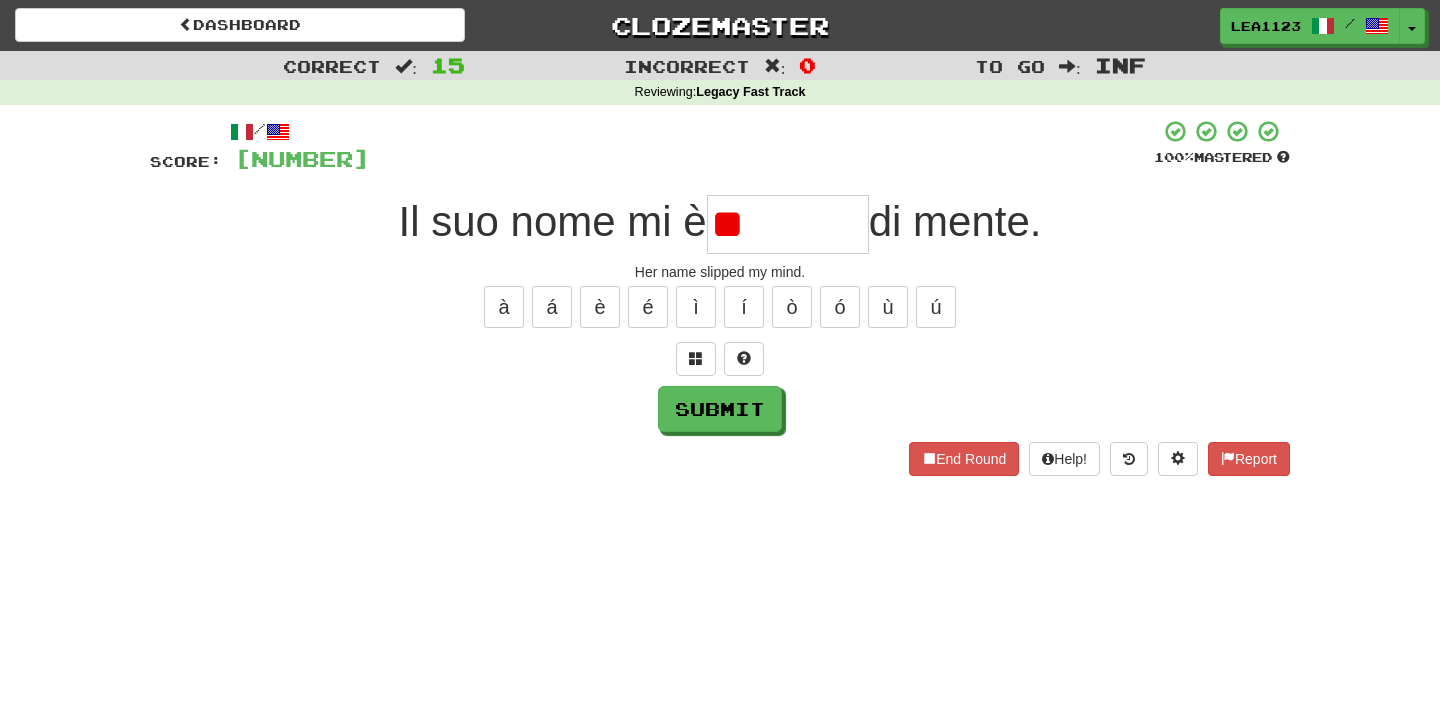 type on "*" 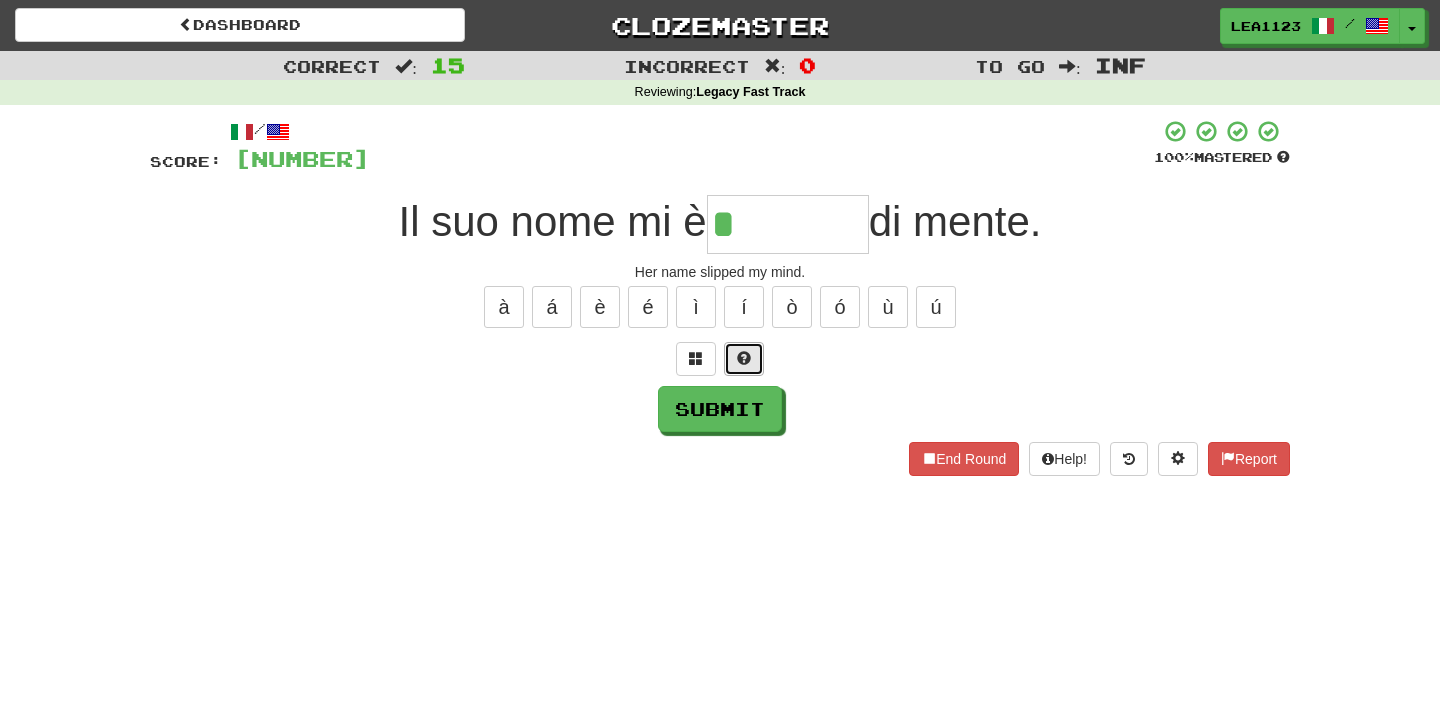 click at bounding box center (744, 359) 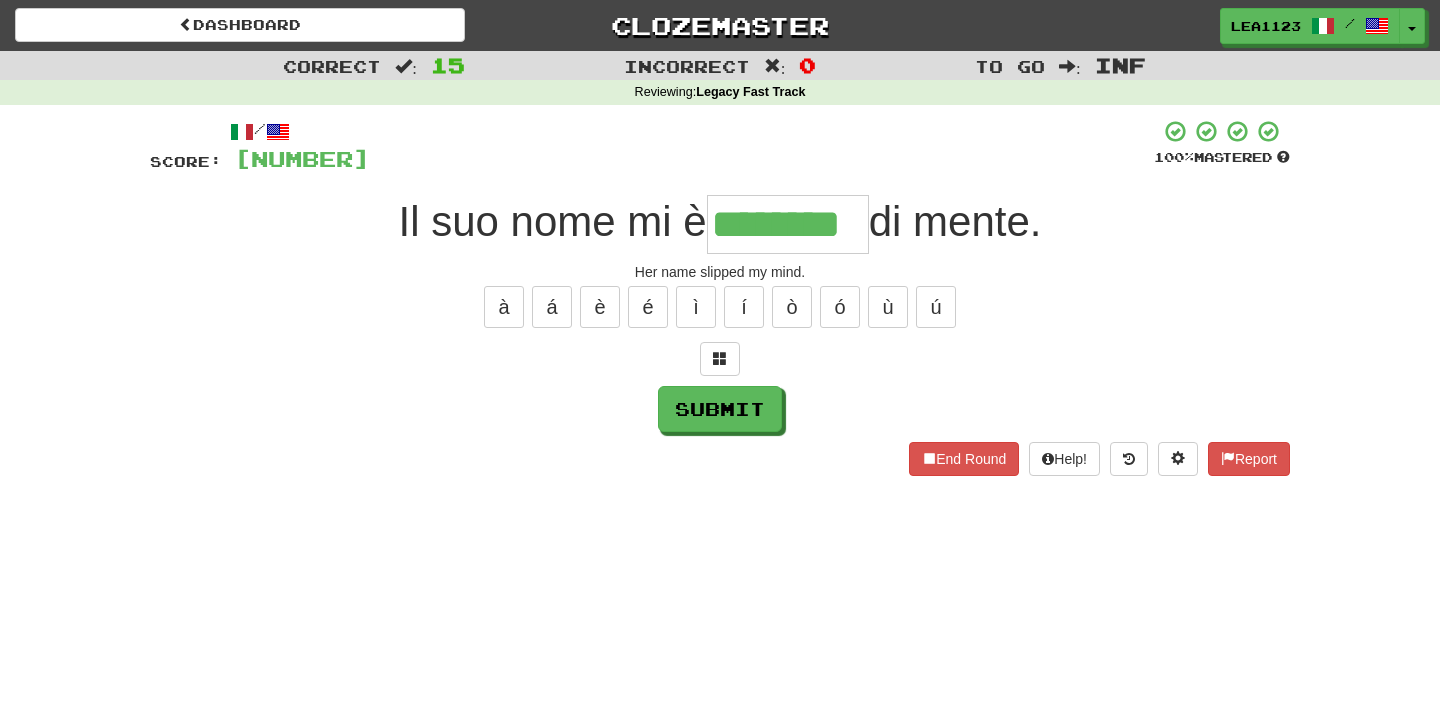 type on "********" 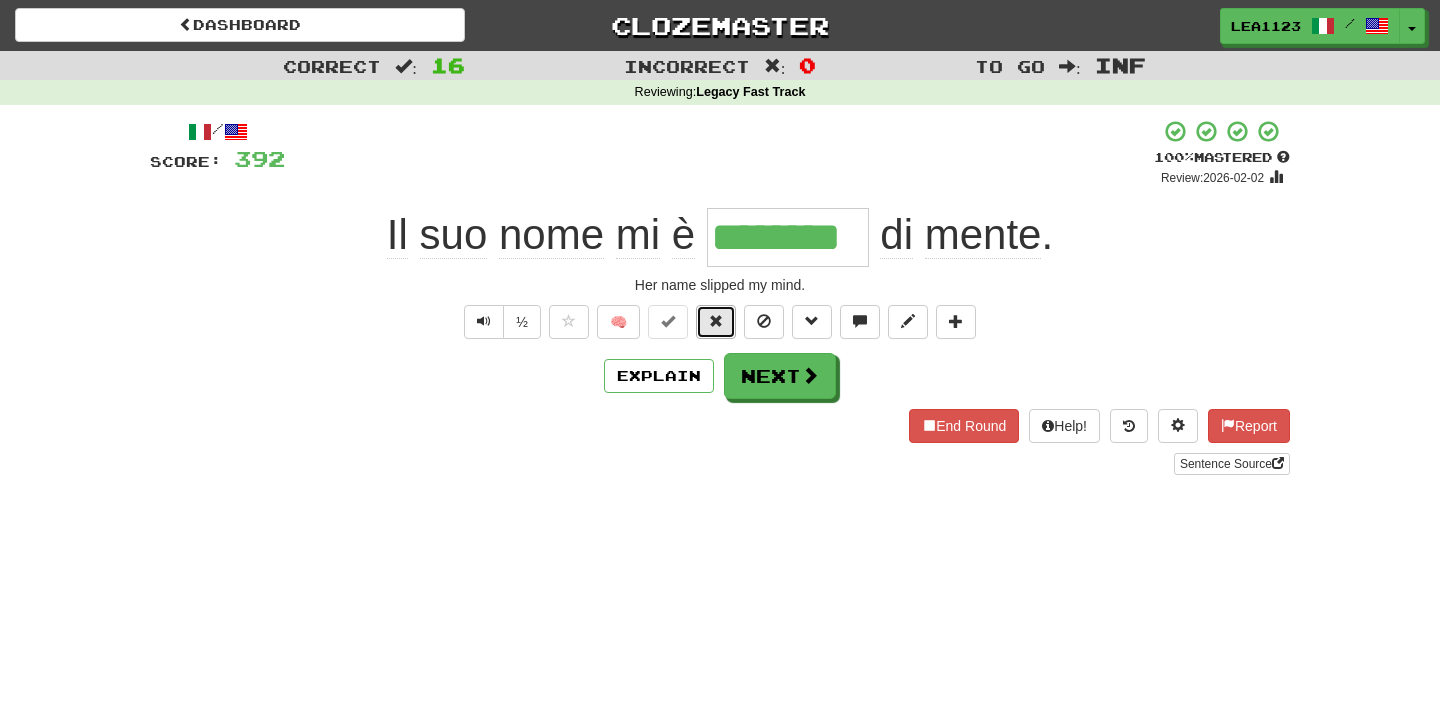 click at bounding box center (716, 321) 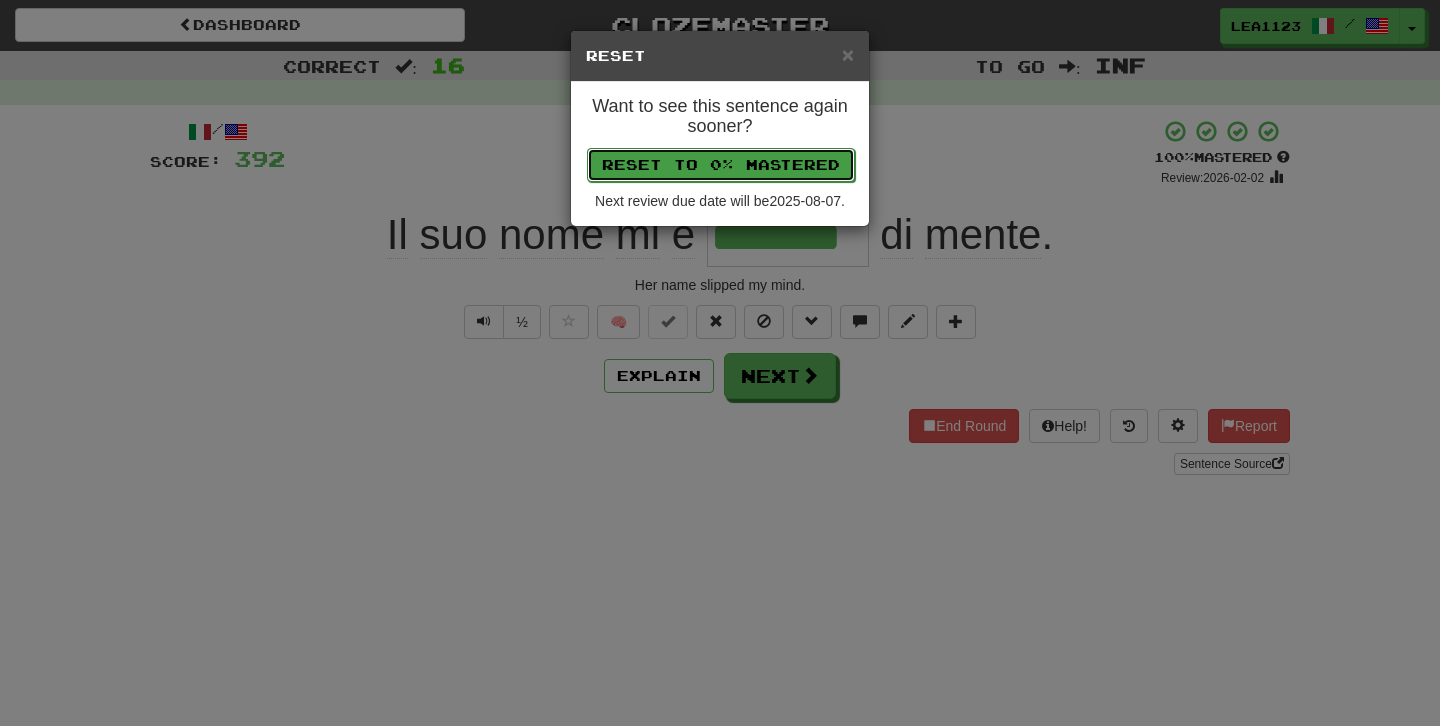 click on "Reset to 0% Mastered" at bounding box center [721, 165] 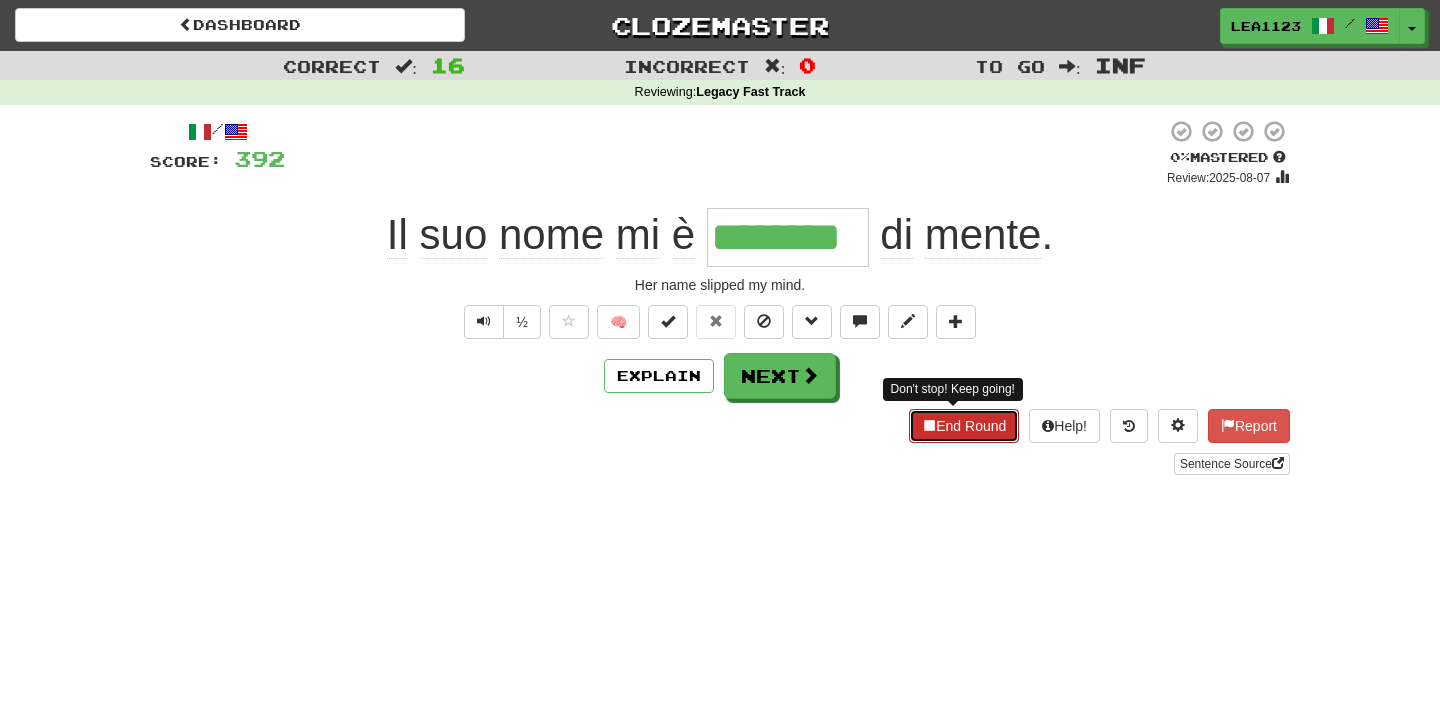 click on "End Round" at bounding box center (964, 426) 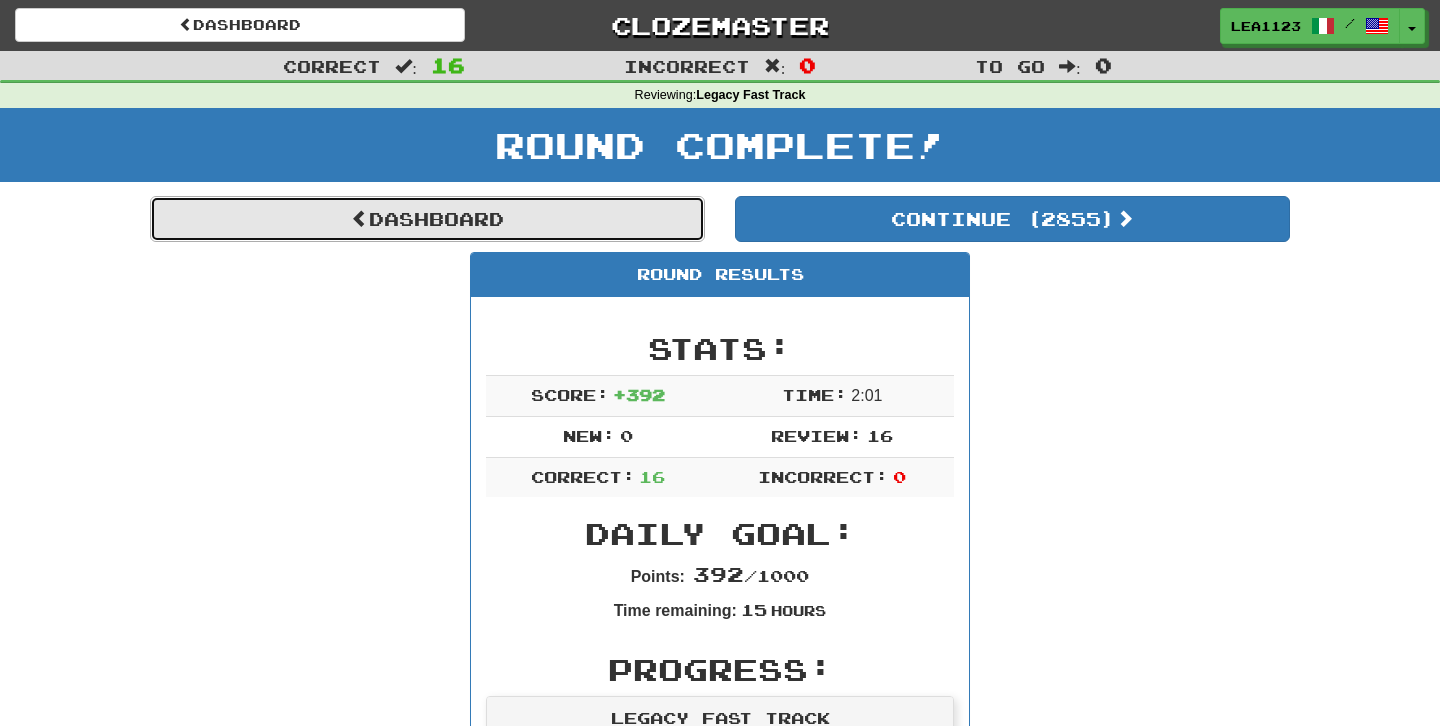 click on "Dashboard" at bounding box center [427, 219] 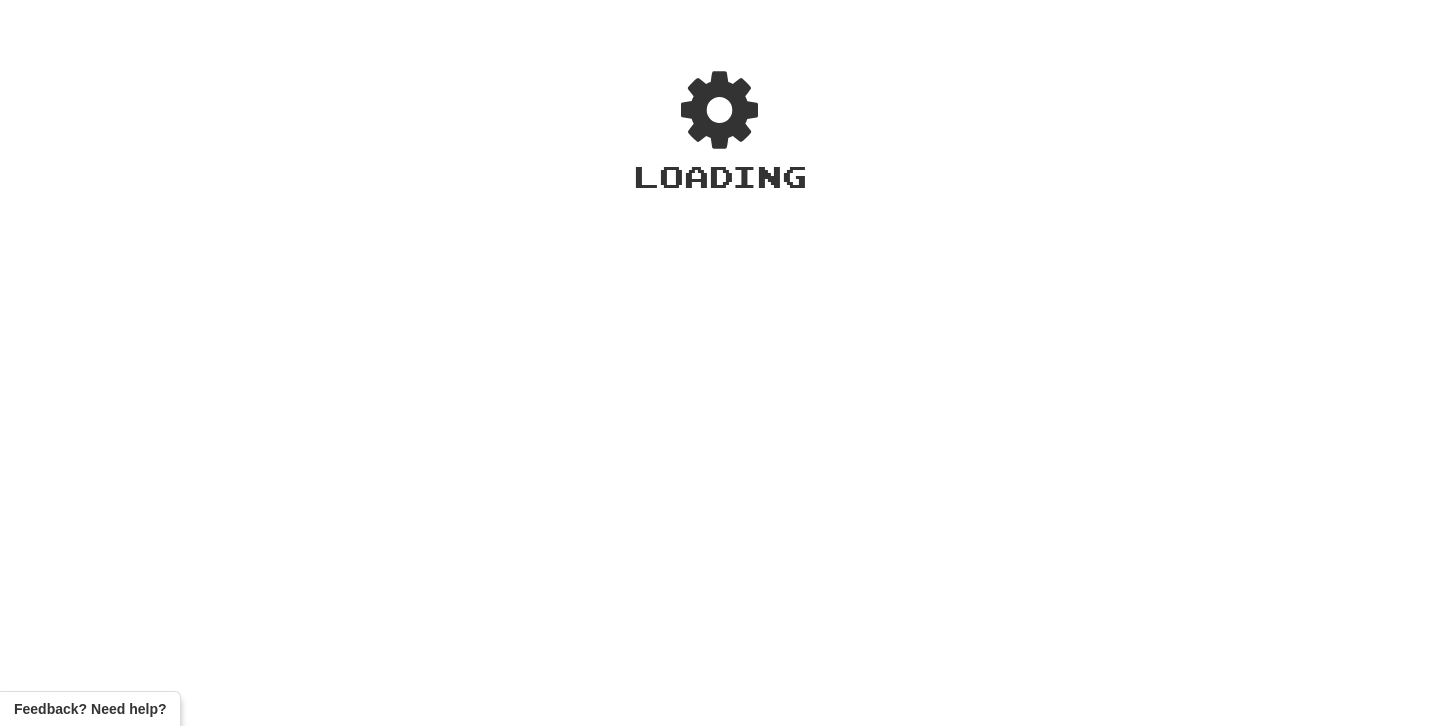 scroll, scrollTop: 0, scrollLeft: 0, axis: both 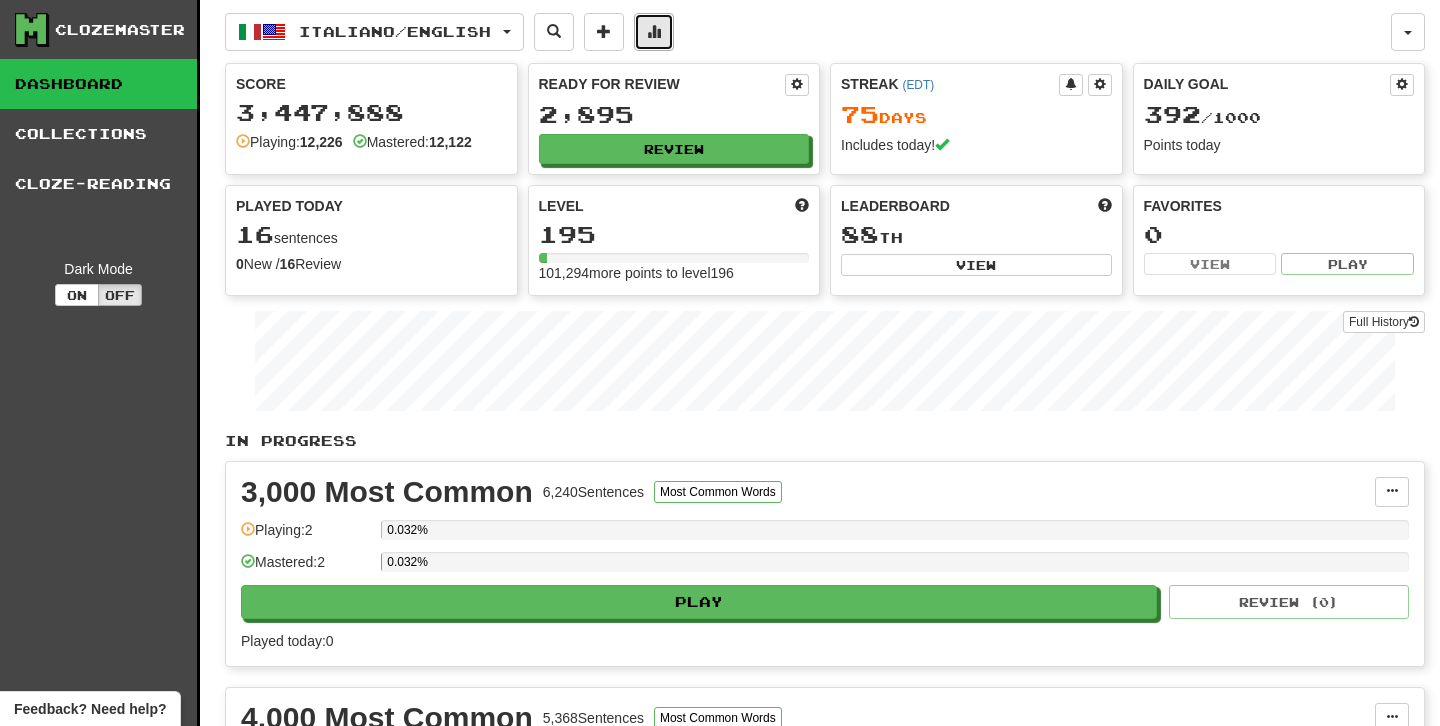 click at bounding box center [654, 31] 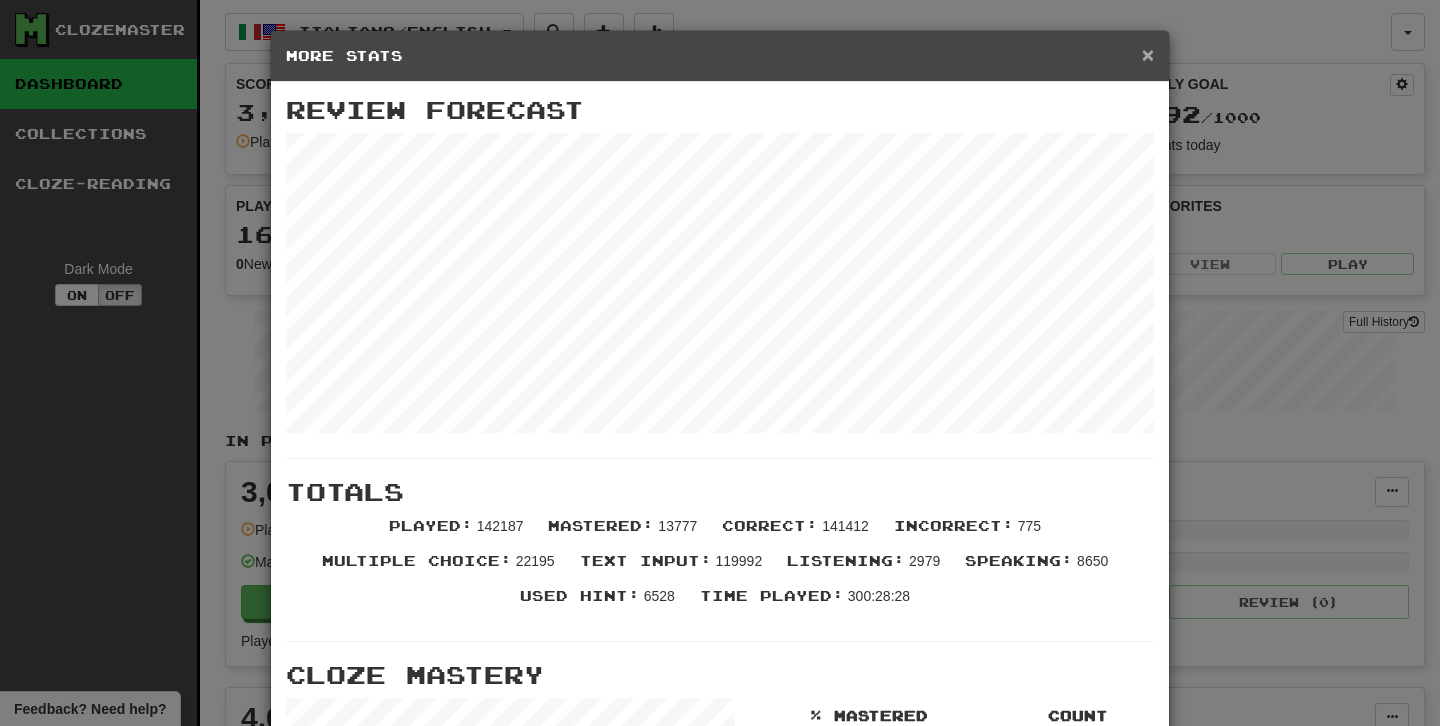 click on "×" at bounding box center (1148, 54) 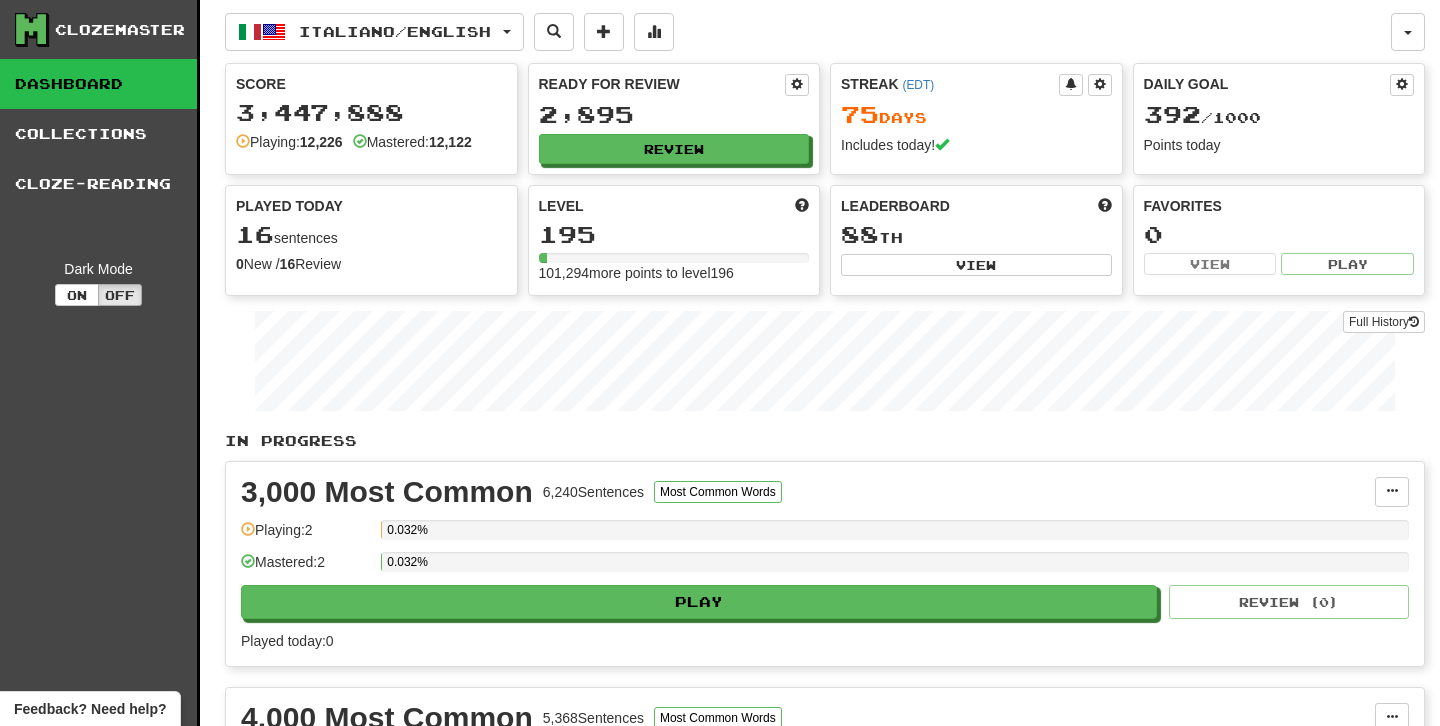 scroll, scrollTop: 9, scrollLeft: 0, axis: vertical 